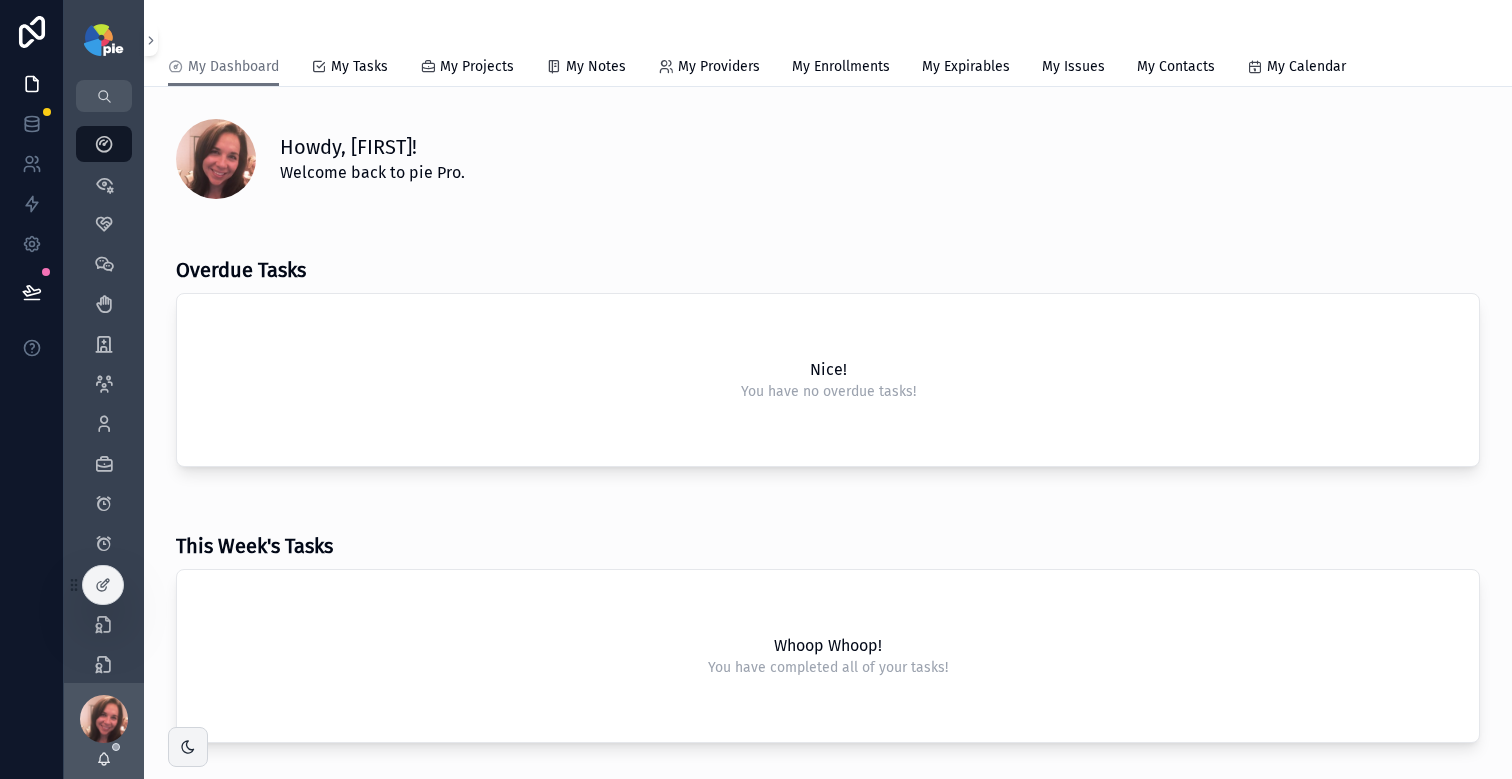 scroll, scrollTop: 0, scrollLeft: 0, axis: both 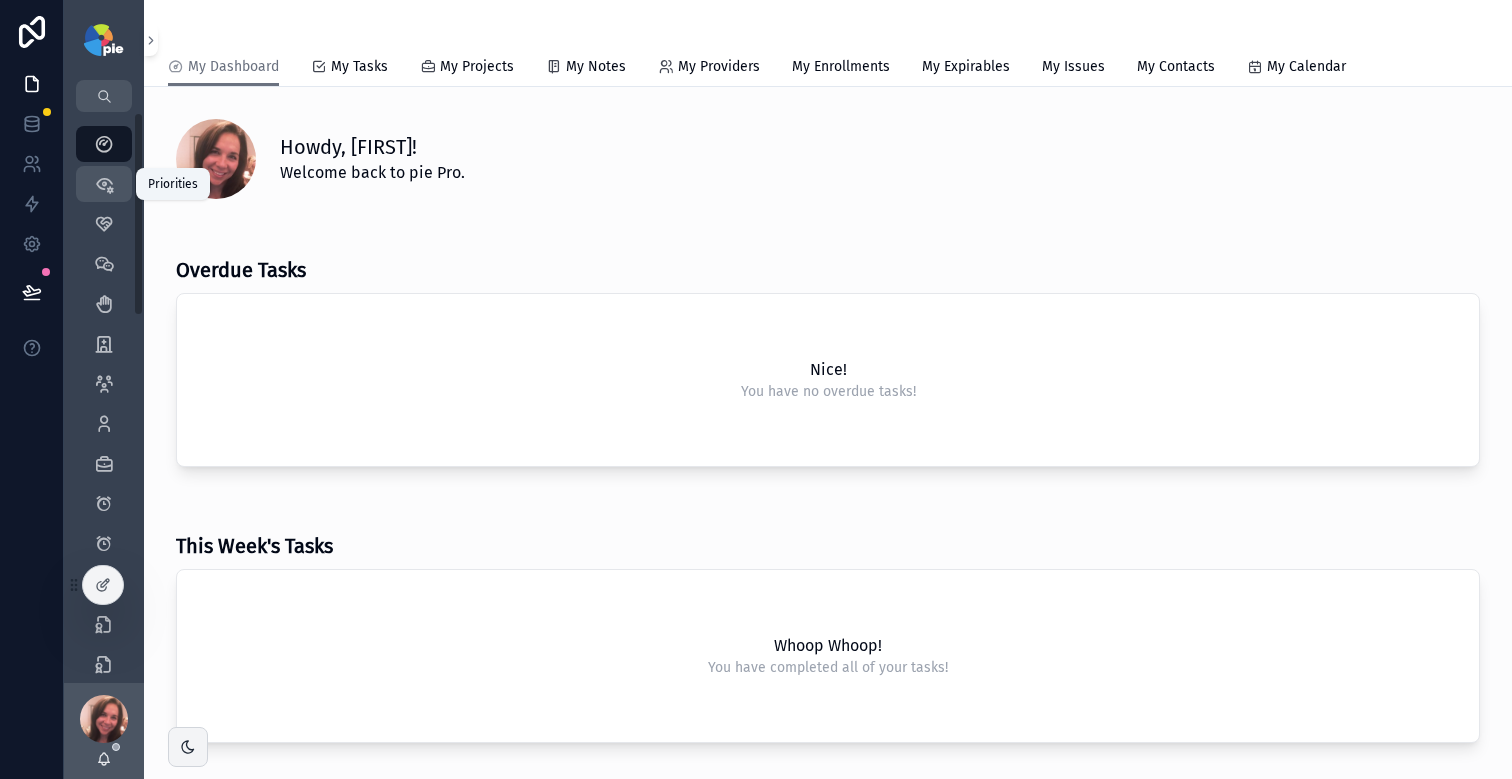 click at bounding box center [104, 184] 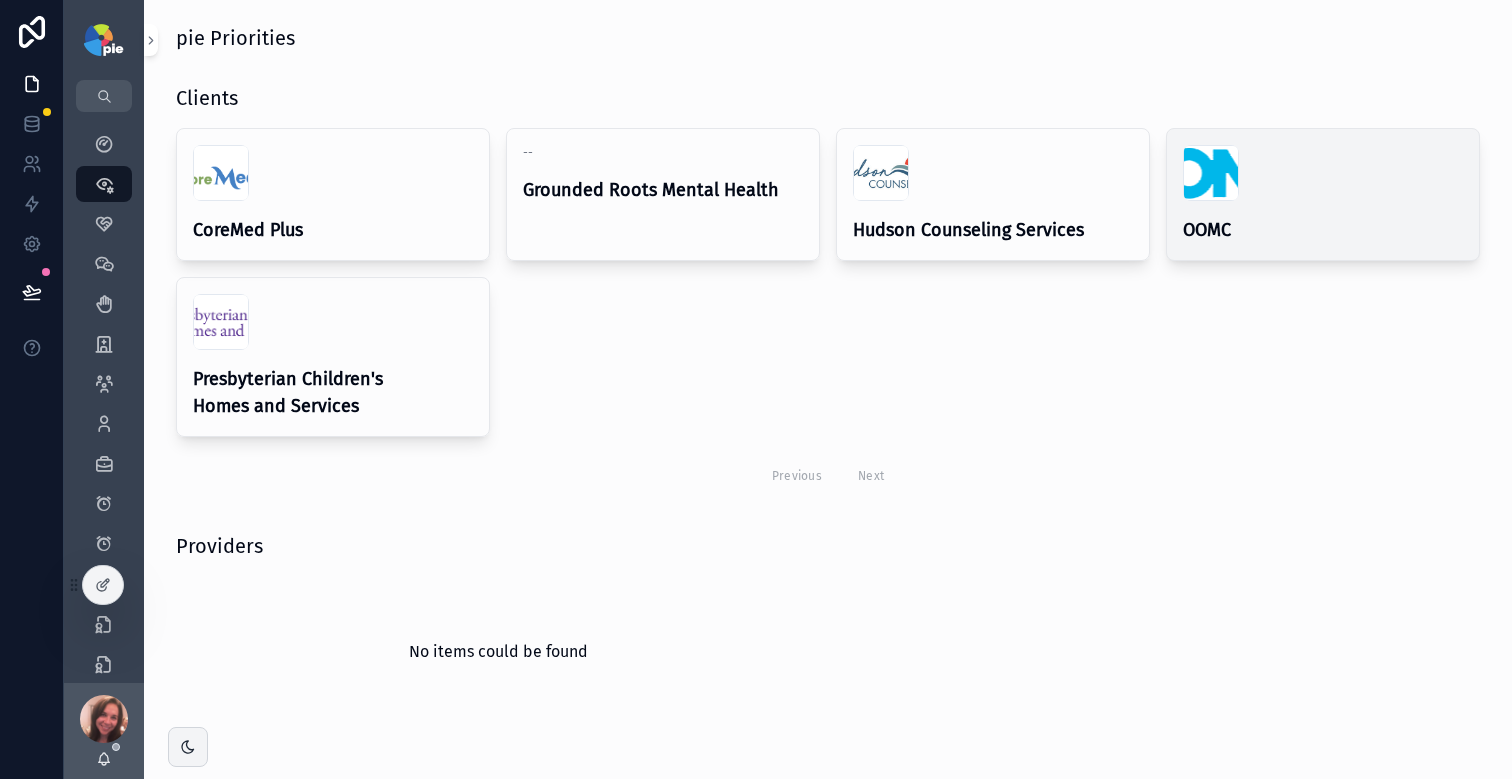 click on "OOMC" at bounding box center (1323, 230) 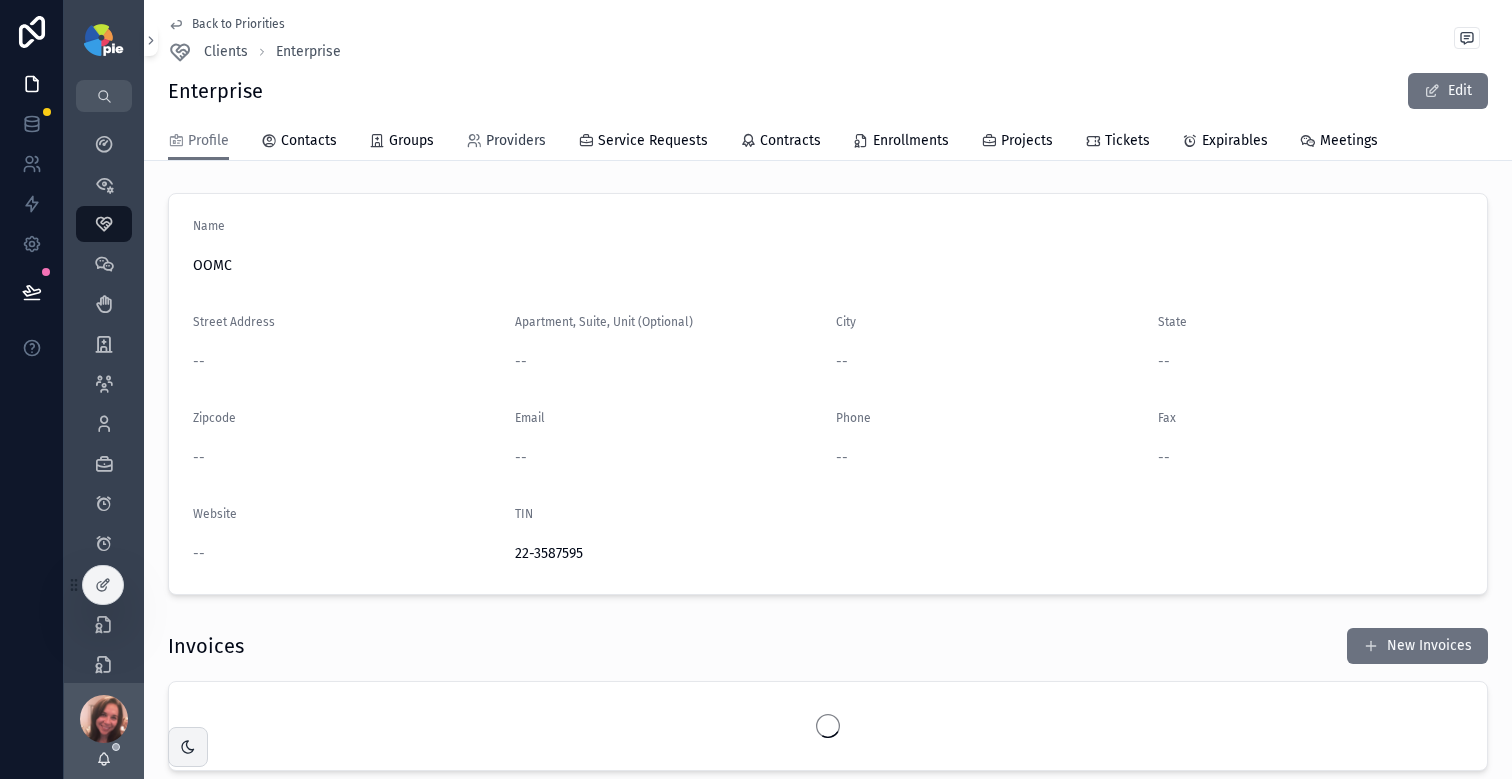 click on "Providers" at bounding box center (516, 141) 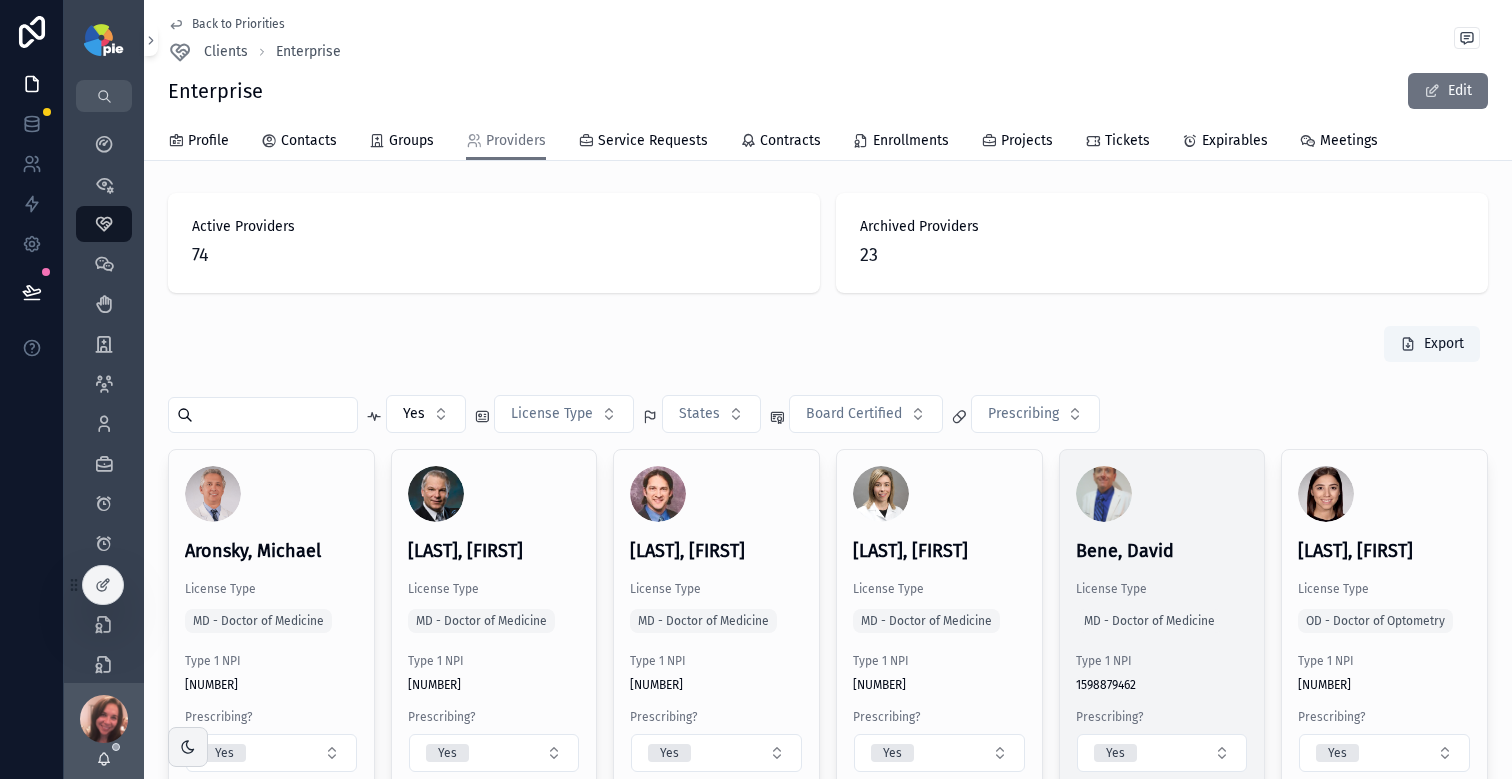 click on "[FIRST] [LAST] License Type MD - Doctor of Osteopathic Medicine Type 1 NPI [NUMBER] Prescribing? Yes Board Certified? Yes States Licensed In PA" at bounding box center (1162, 695) 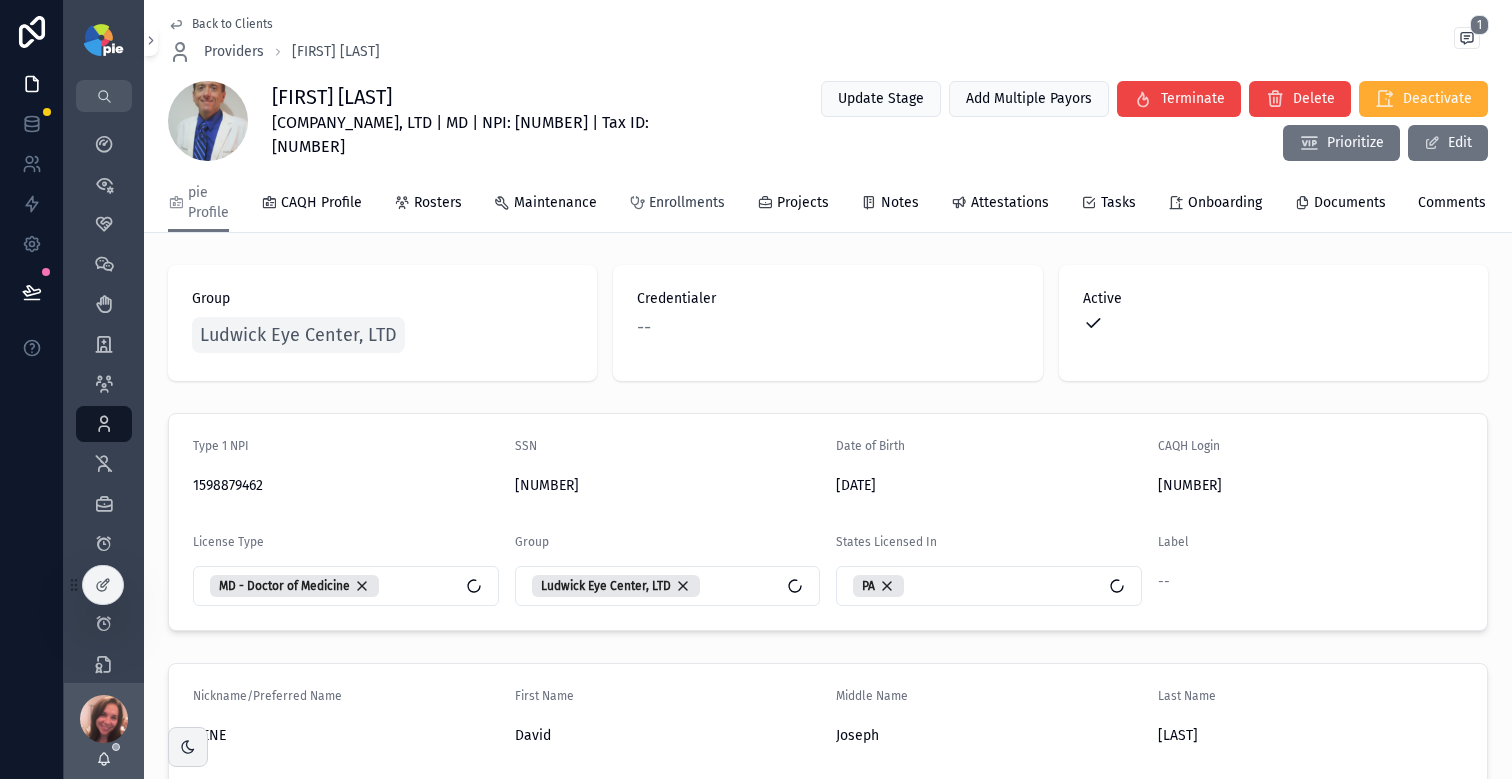 click on "Enrollments" at bounding box center [687, 203] 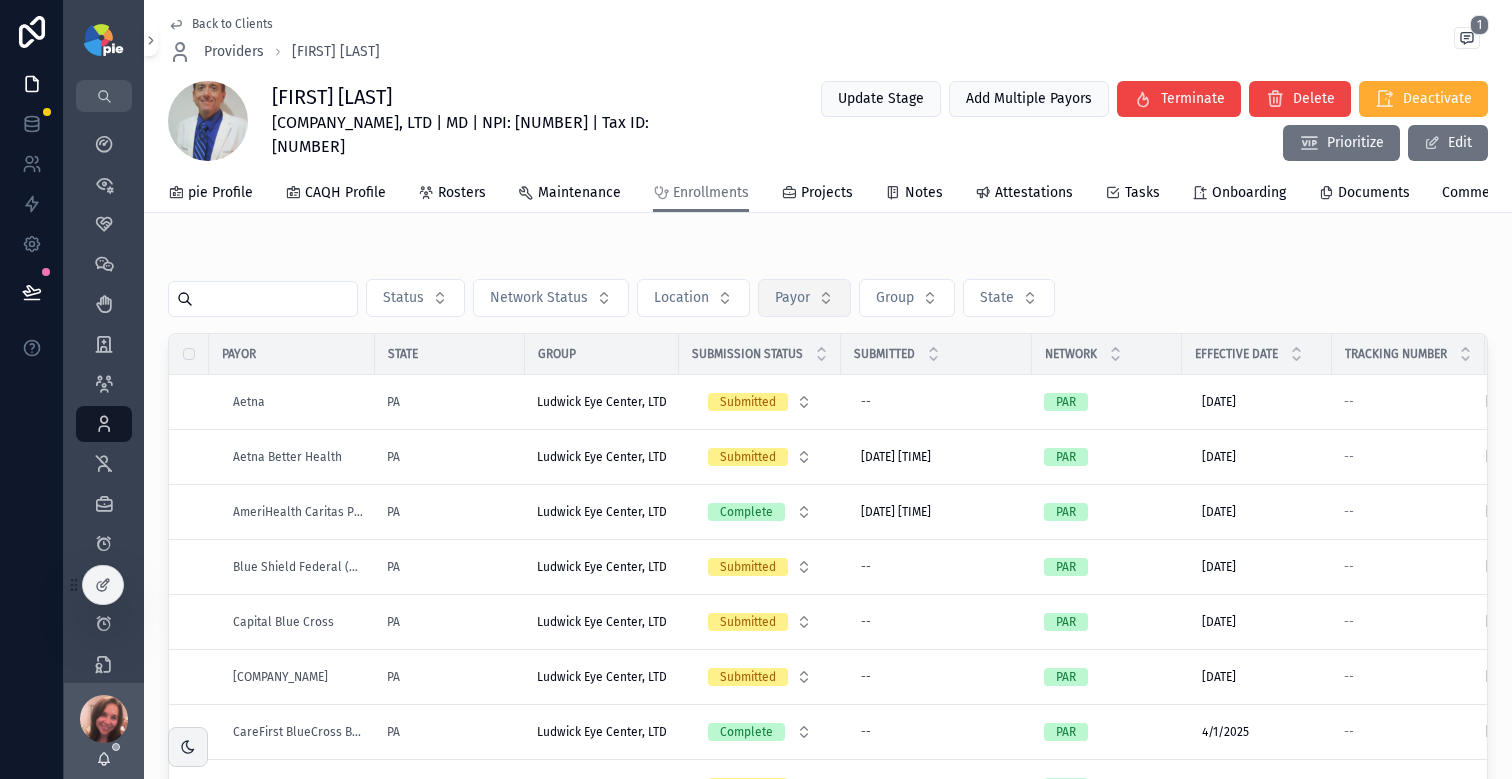 click on "Payor" at bounding box center (804, 298) 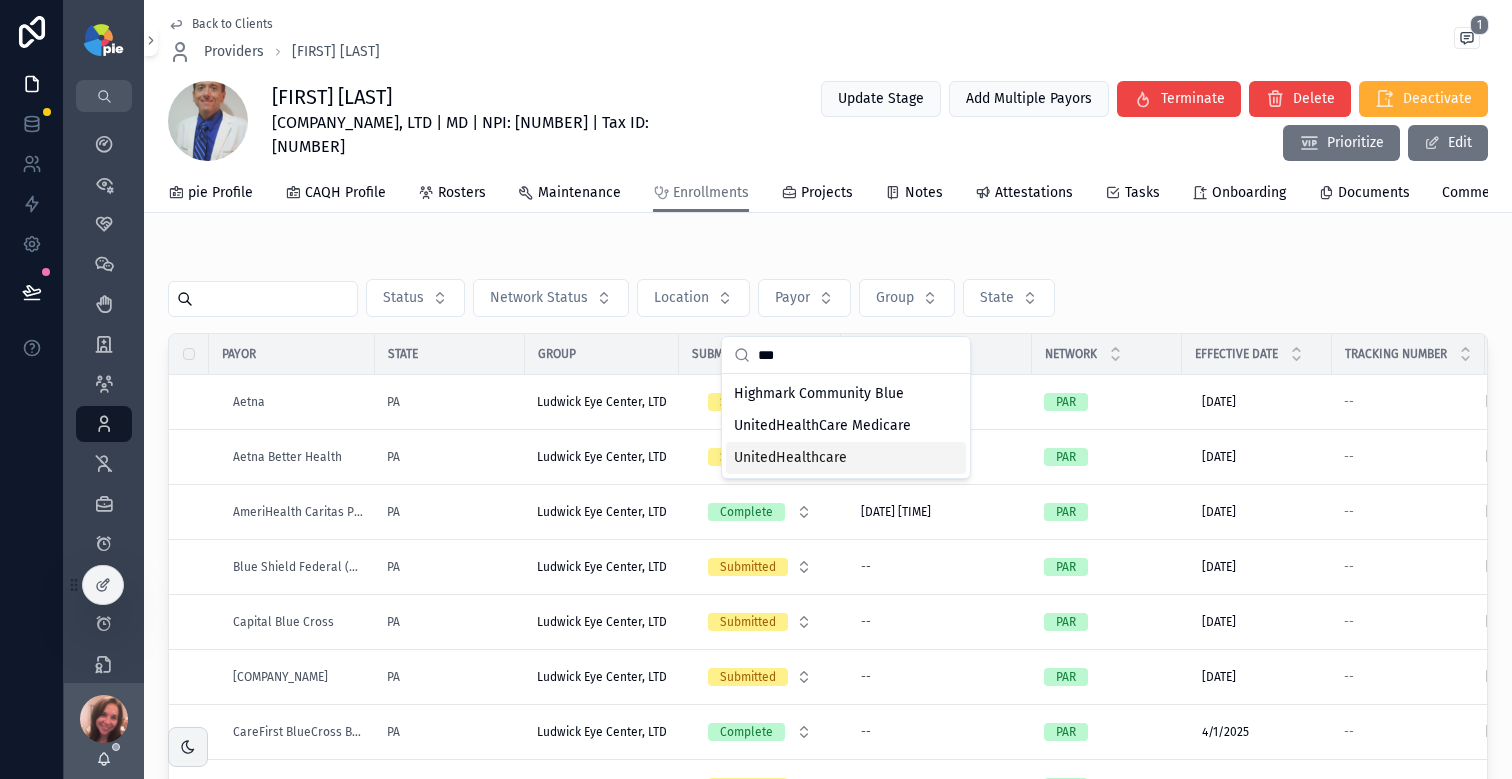 type on "***" 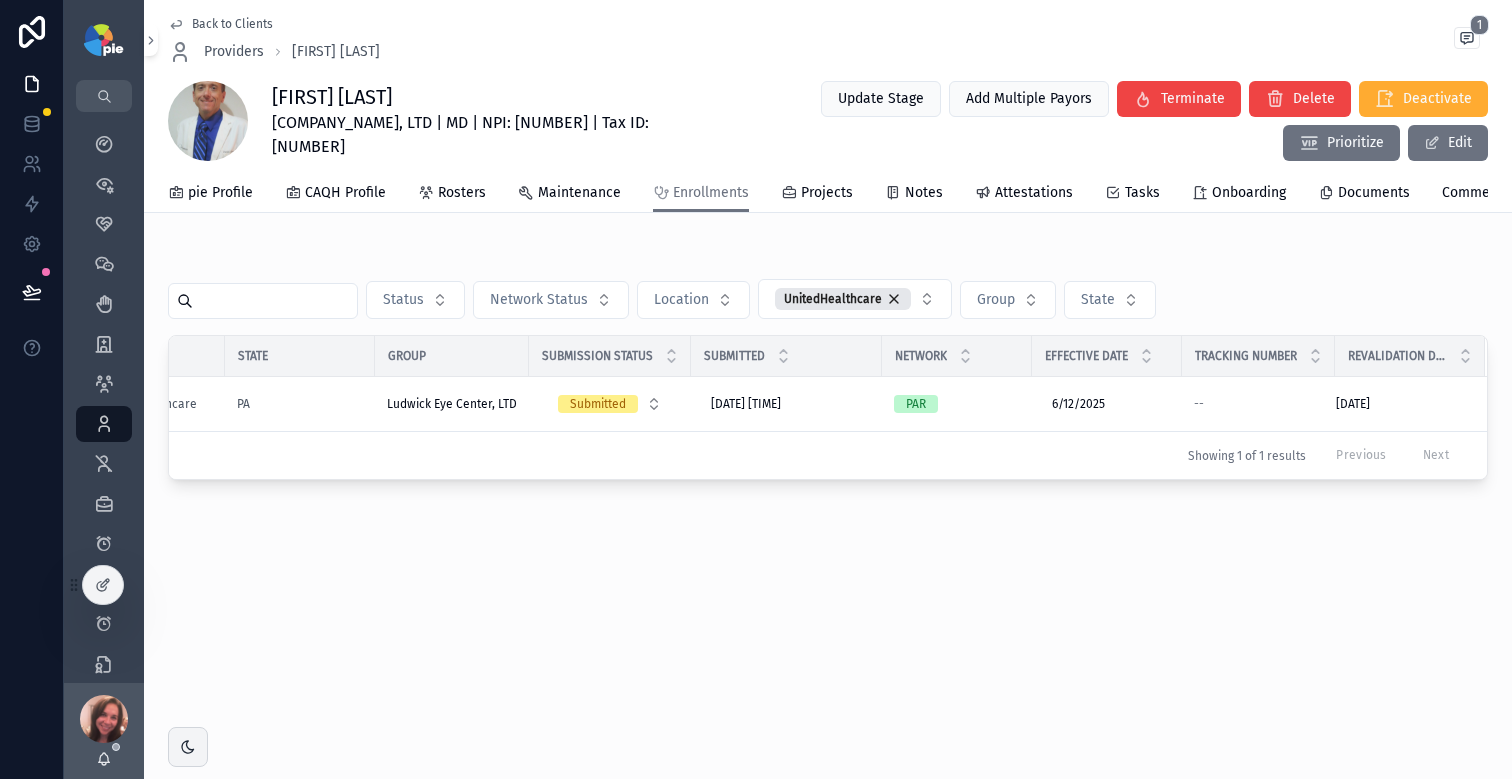 scroll, scrollTop: 0, scrollLeft: 142, axis: horizontal 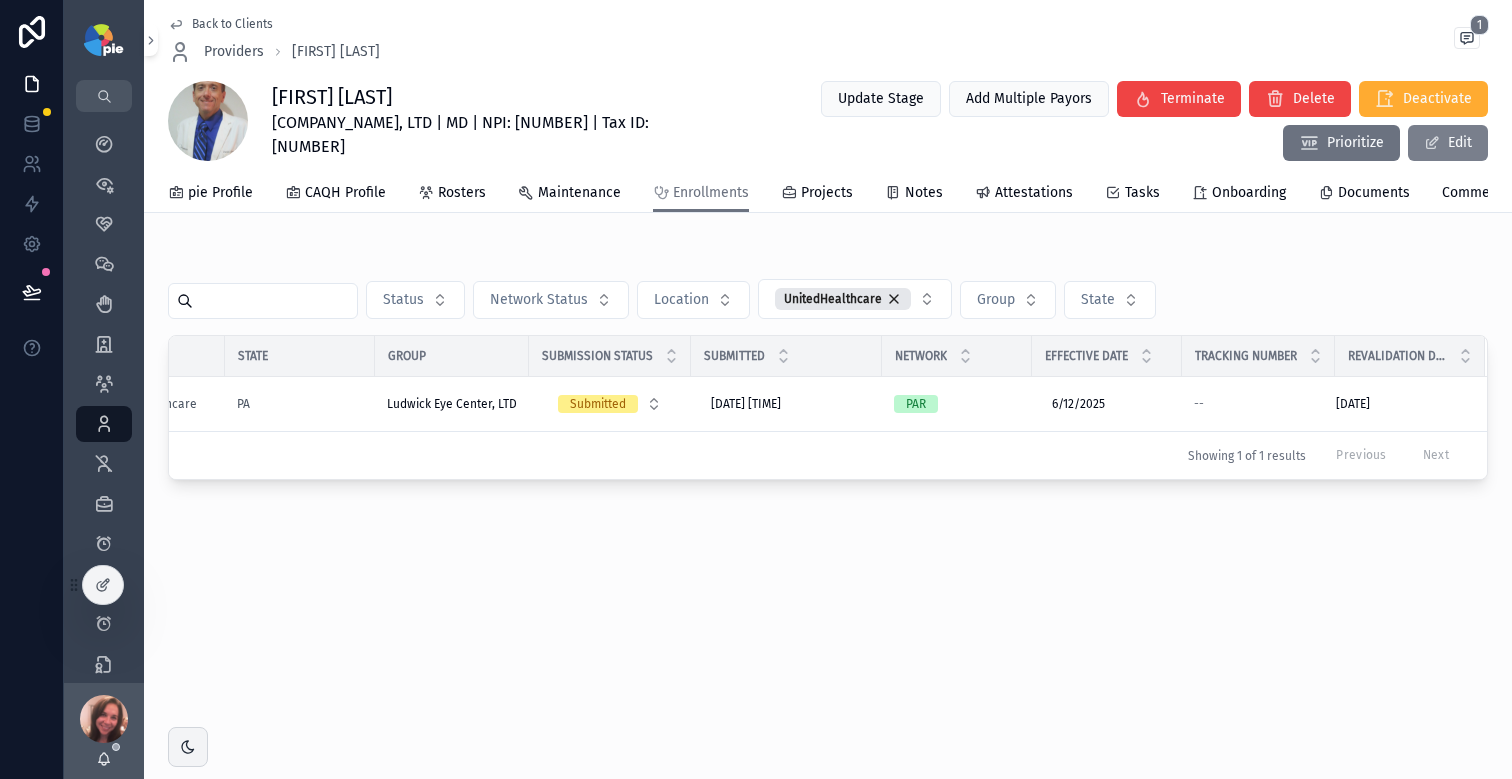 click on "Edit" at bounding box center (1448, 143) 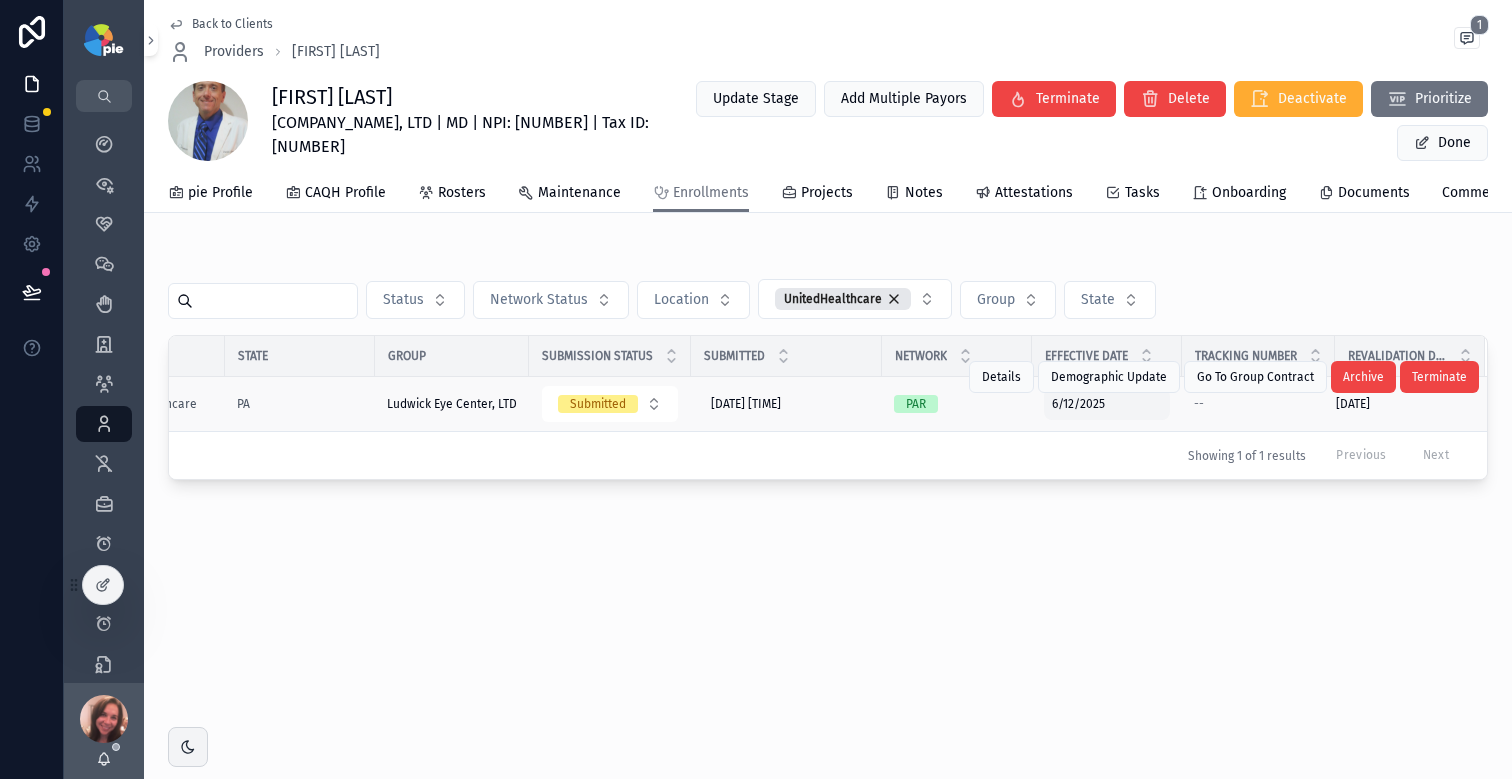click on "6/12/2025" at bounding box center [1078, 404] 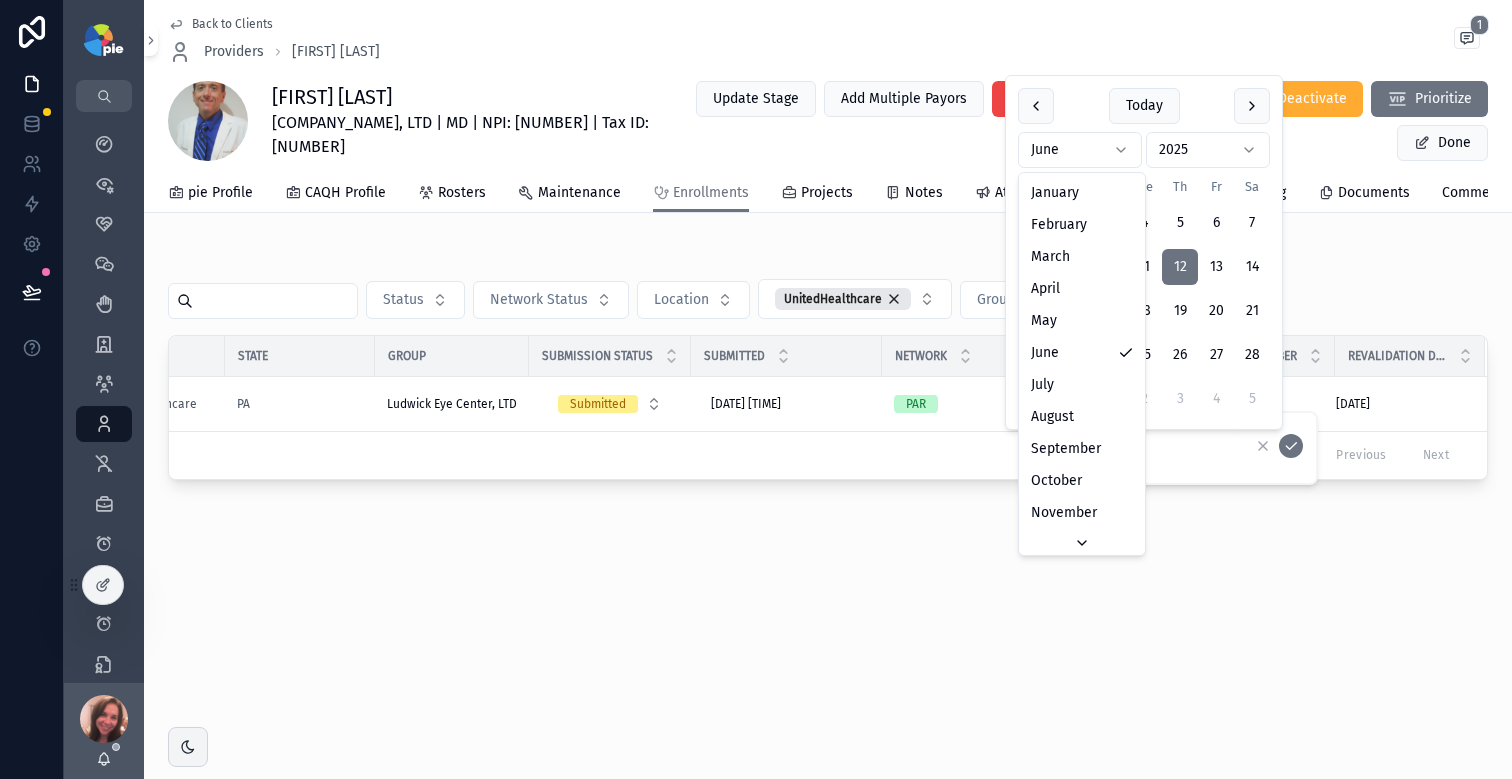 click on "My Dashboard Priorities Clients 58 Meetings Service Requests Groups 52 Rosters Providers 160 Providers - Terminated 133 Projects 4,339 Expirables - Professional Licenses Expirables - DEA/CDS Licenses Expirables - Insurance Coverage Enrollments 3,448 Enrollments In Progress 378 Completed Enrollments 1,405 Contracts 720 Notes Tasks 2,837 Payors 2,429 Reports 2025 Contracts 824 Invoicing Views Sales Settings Data Fixes Templates Candidates Board Certification Certifying Boards CAQH *Contract Documents Medicaid ID Medicaid ID - Group Medicare ID - Group Admitting Arrangement Professional Provider Licenses DEA/CDS PSV 2025 [FIRST] [LAST] Back to Clients Providers [FIRST] [LAST] 1 [FIRST] [LAST] [COMPANY_NAME], LTD | MD | NPI: [NUMBER] | Tax ID: [NUMBER] Update Stage Add Multiple Payors Terminate Delete Deactivate Prioritize Done Enrollments pie Profile CAQH Profile Rosters Maintenance Enrollments Projects Notes Attestations Tasks Onboarding Documents Comments Report Status Network Status Location Group" at bounding box center [756, 389] 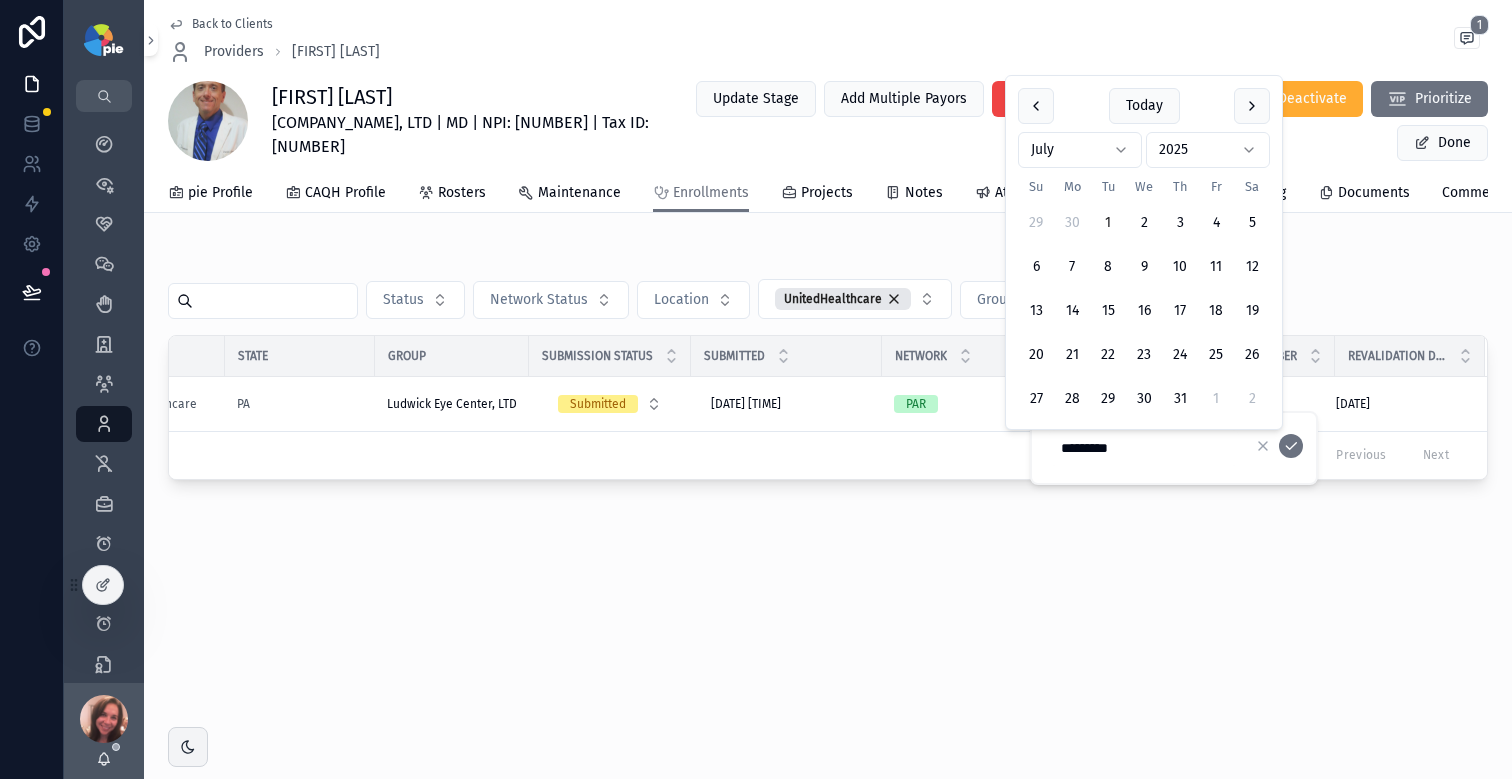 click on "1" at bounding box center (1108, 223) 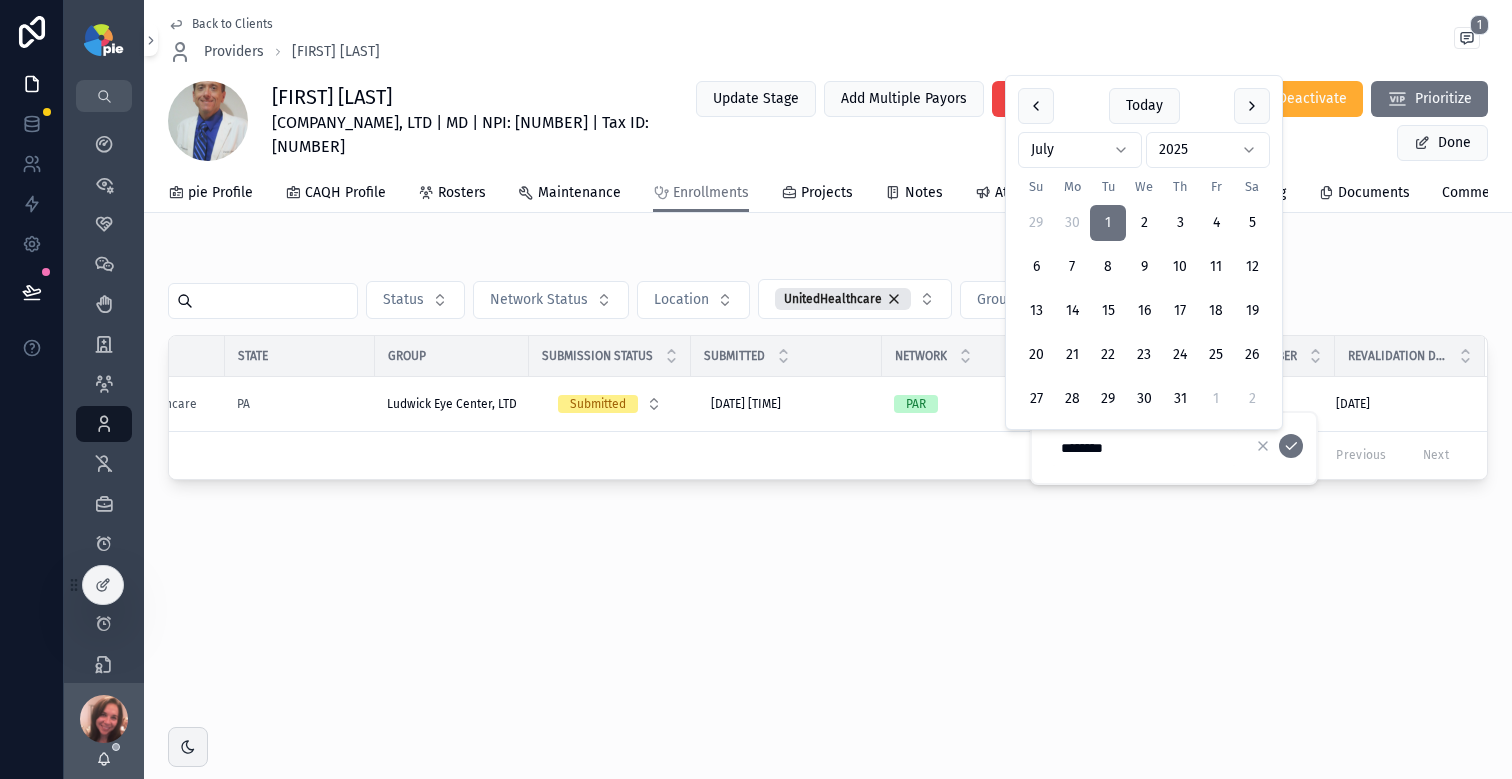 click on "Showing 1 of 1 results Previous Next" at bounding box center (828, 455) 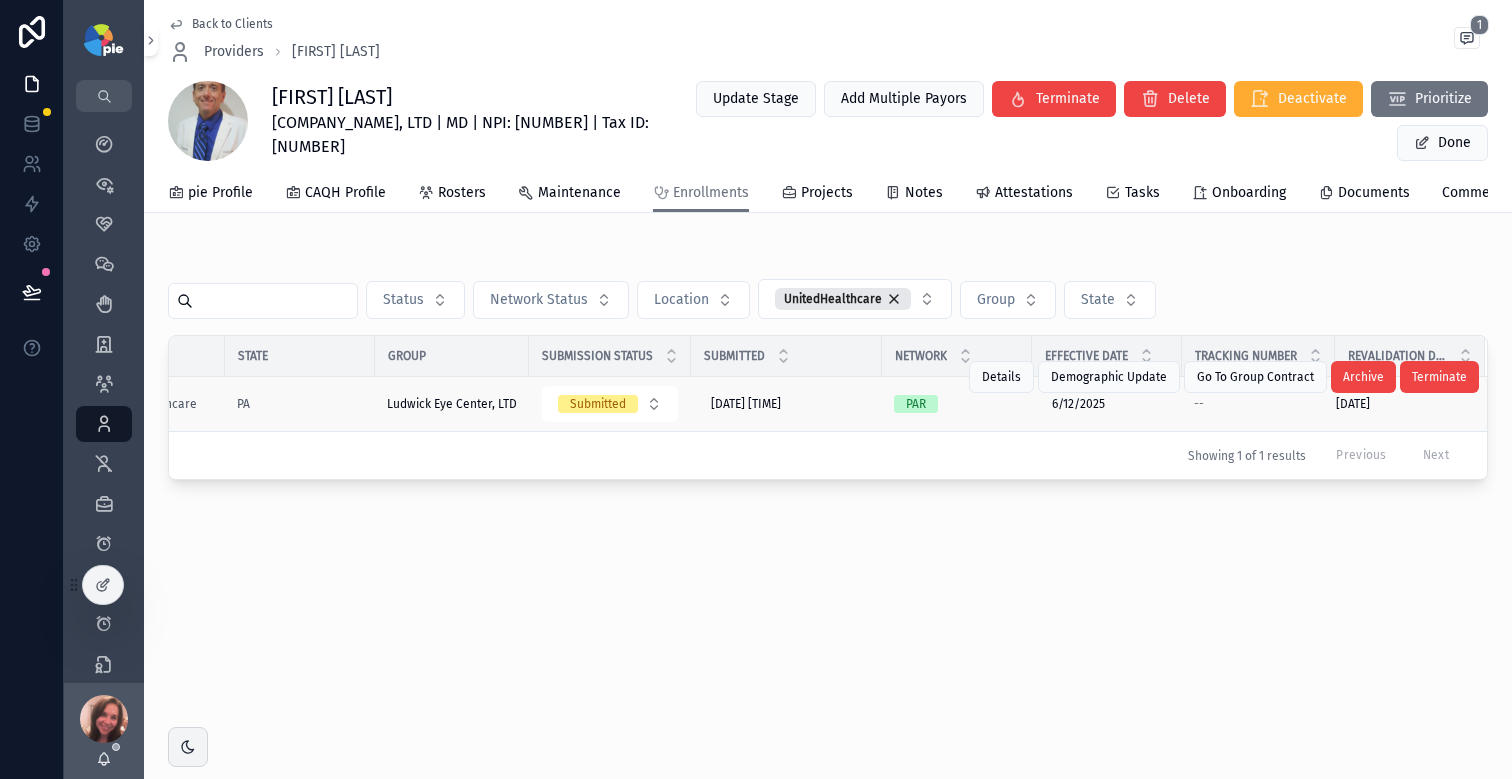click on "[DATE]" at bounding box center (1353, 404) 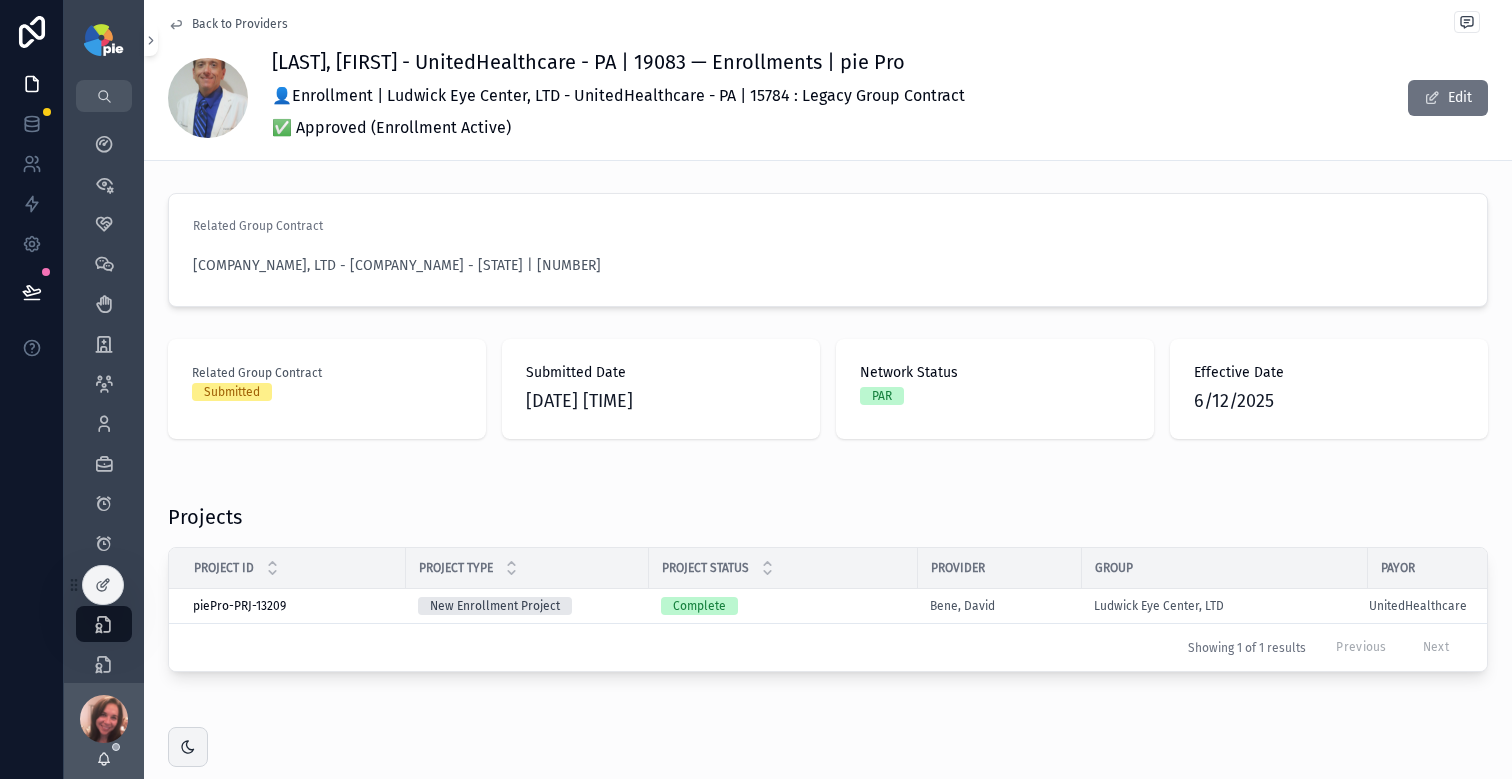 click on "Back to Providers" at bounding box center (240, 24) 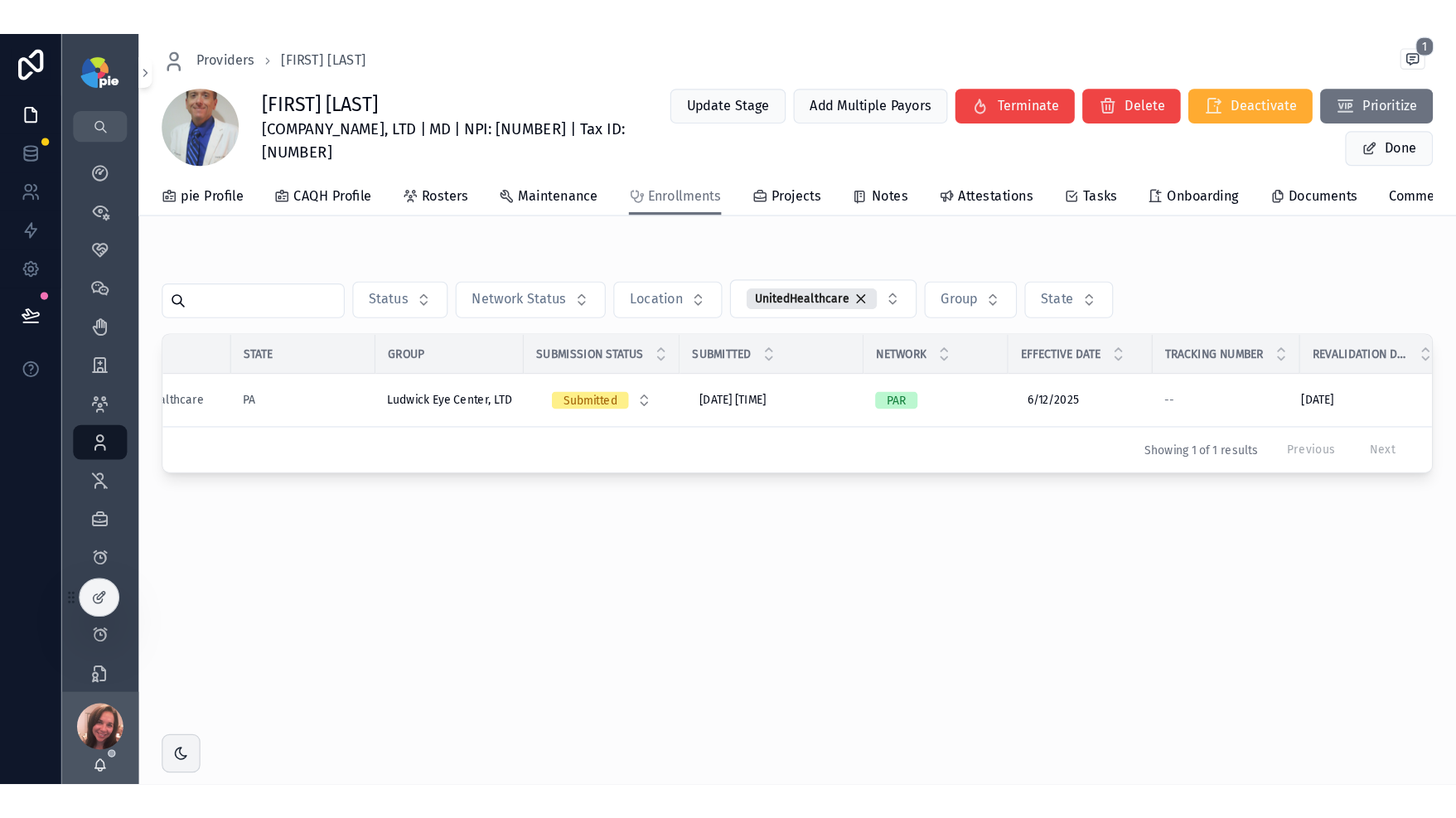 scroll, scrollTop: 0, scrollLeft: 99, axis: horizontal 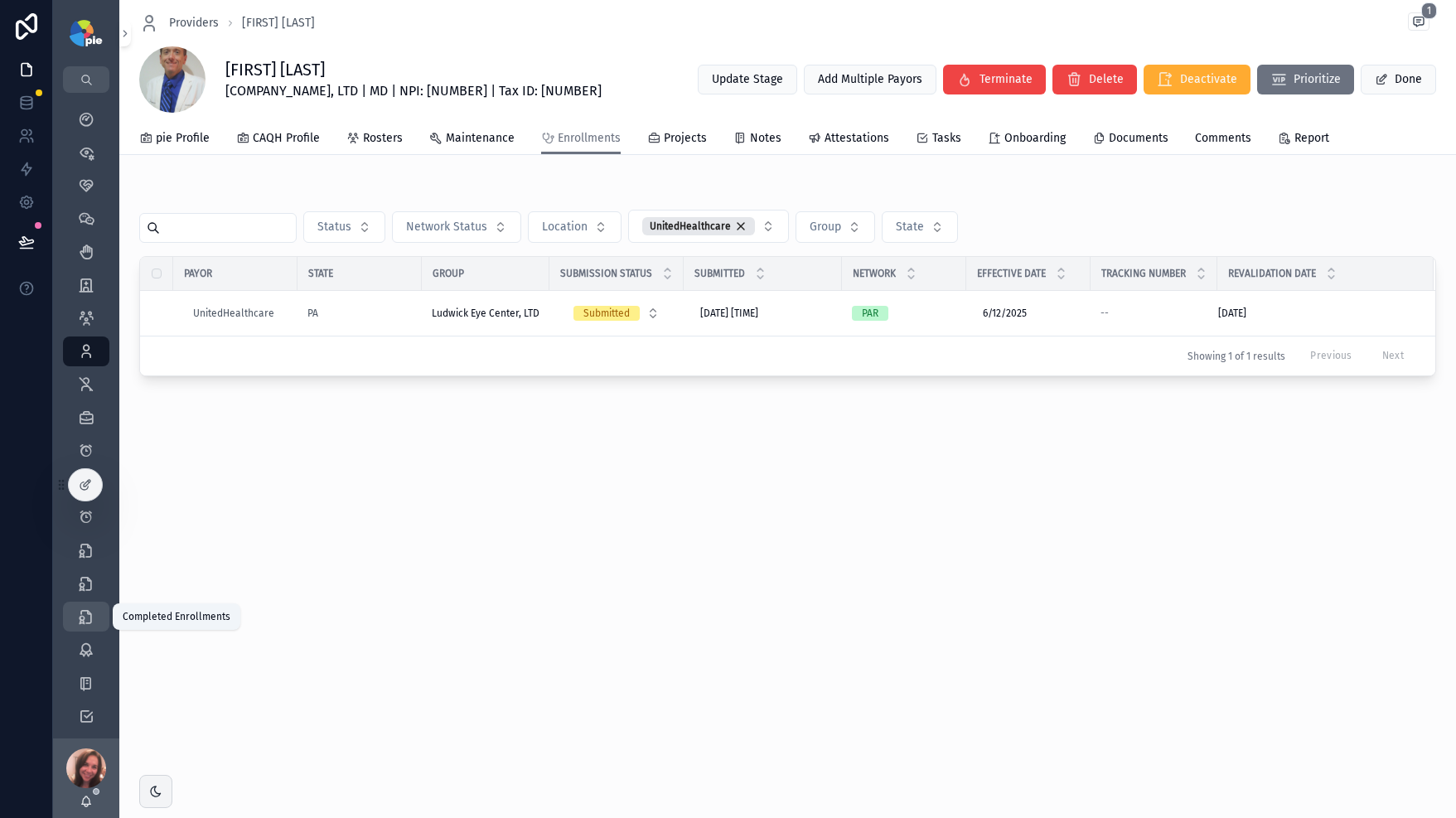 click at bounding box center (86, 617) 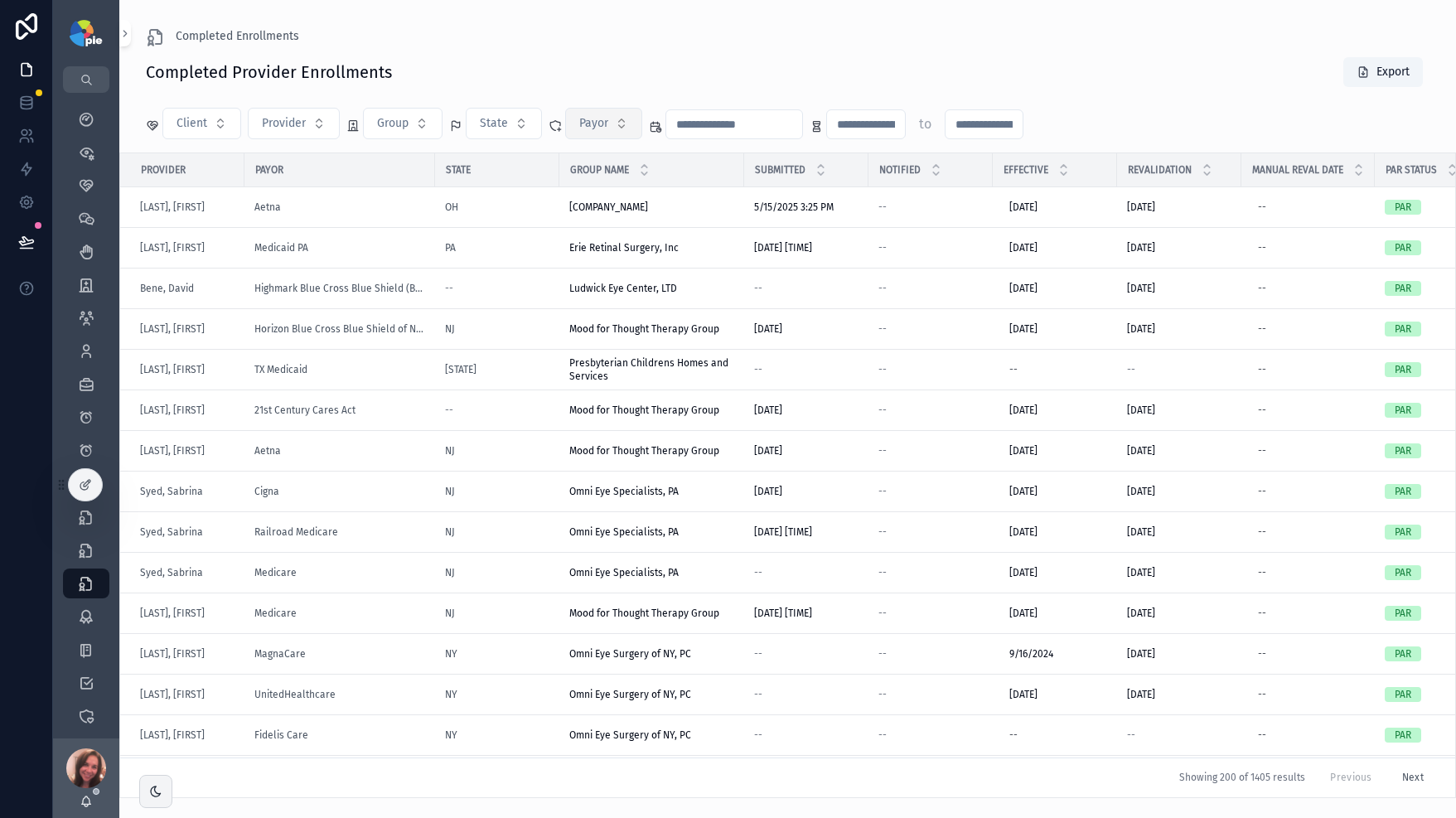 click on "Payor" at bounding box center [603, 123] 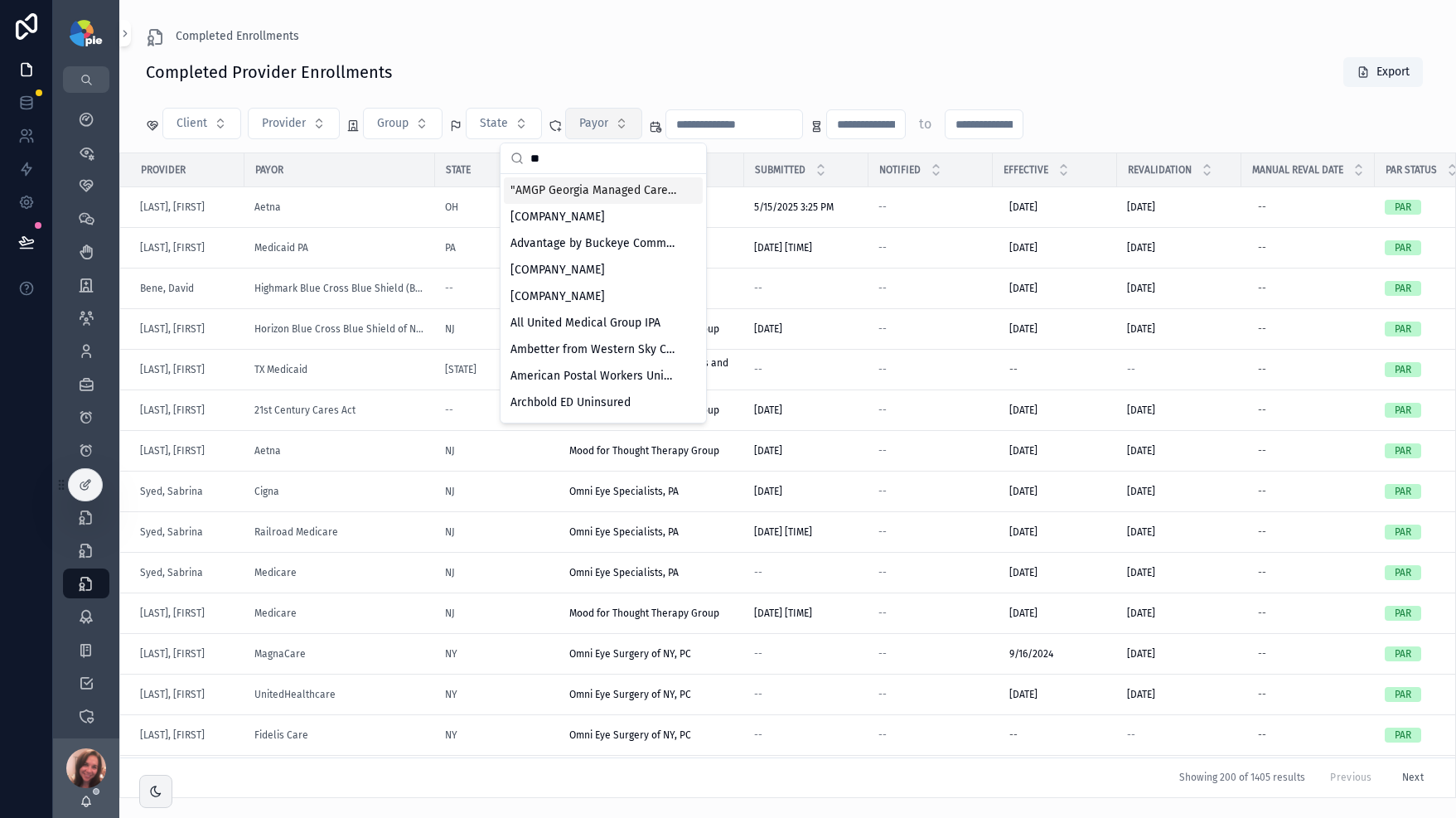 type on "*" 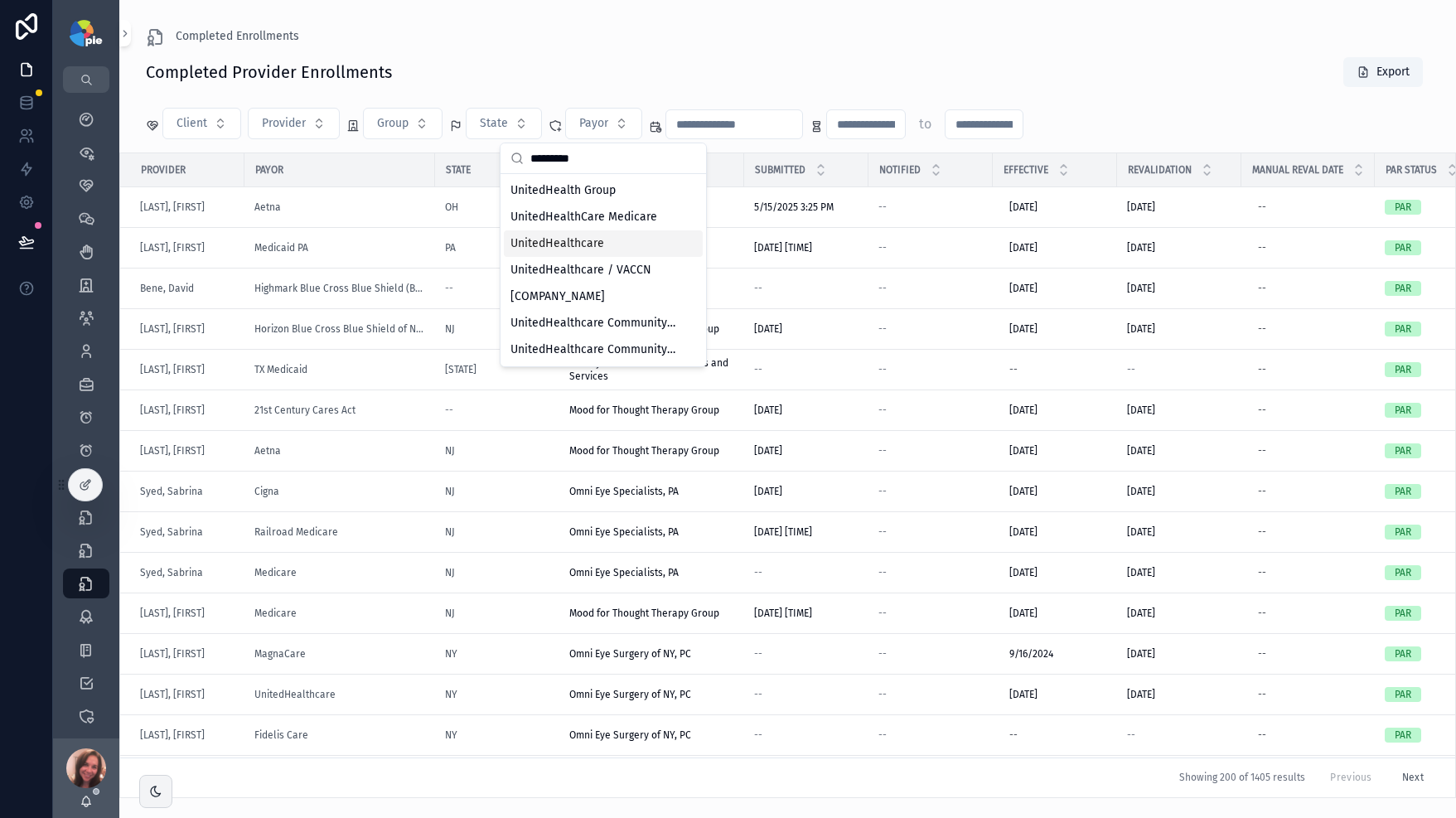 type on "*********" 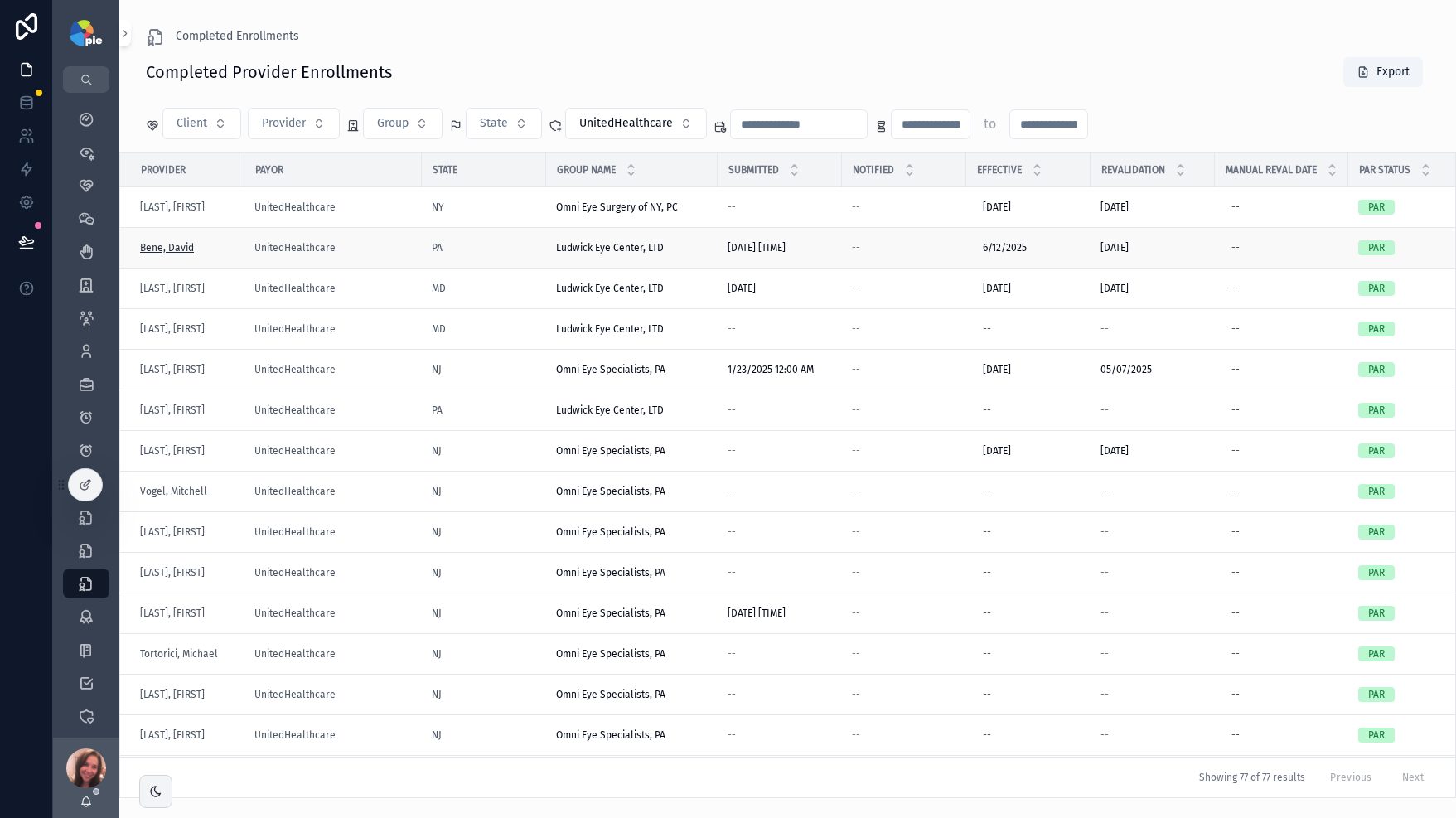 click on "Bene, David" at bounding box center (167, 248) 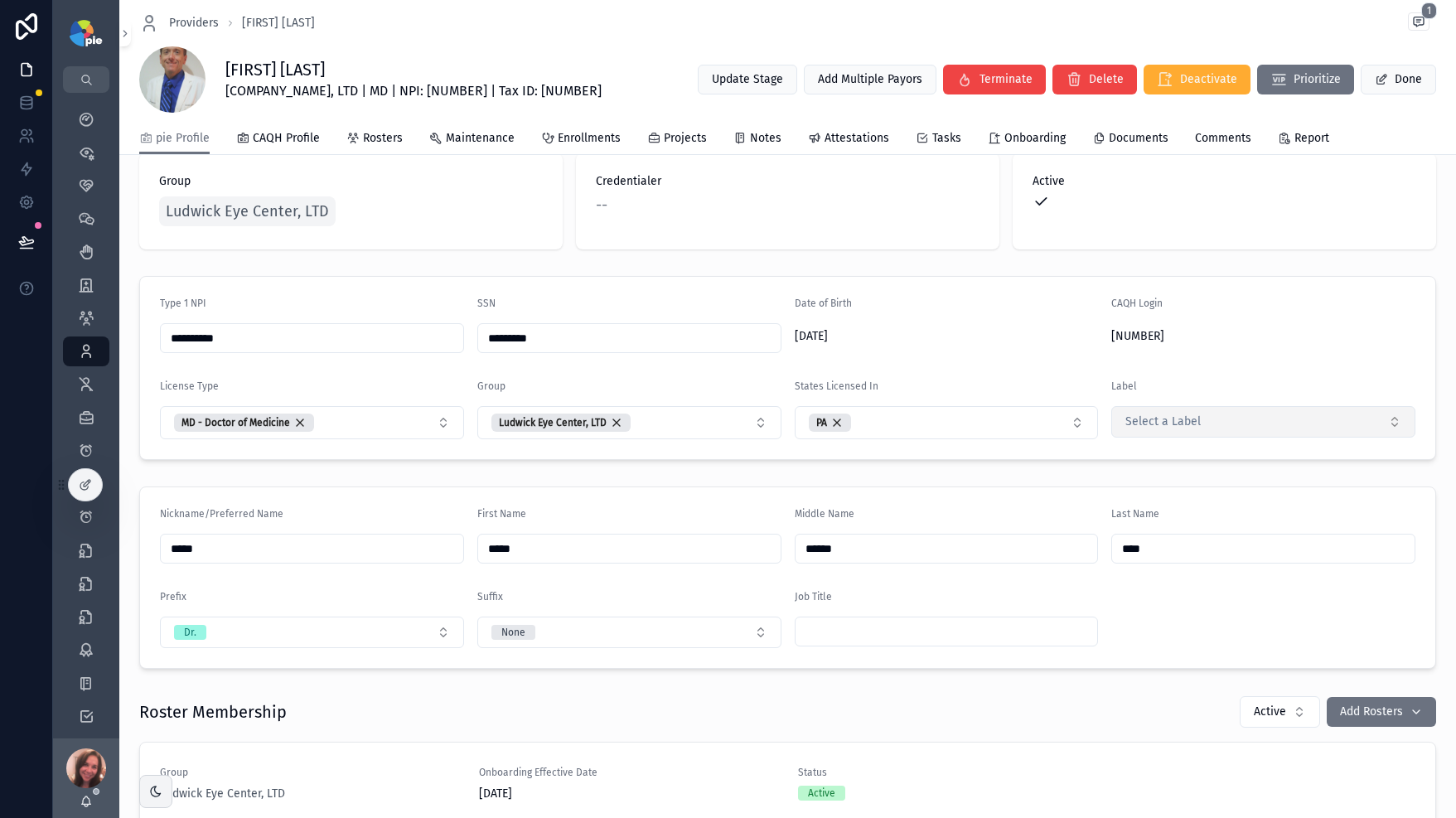 scroll, scrollTop: 0, scrollLeft: 0, axis: both 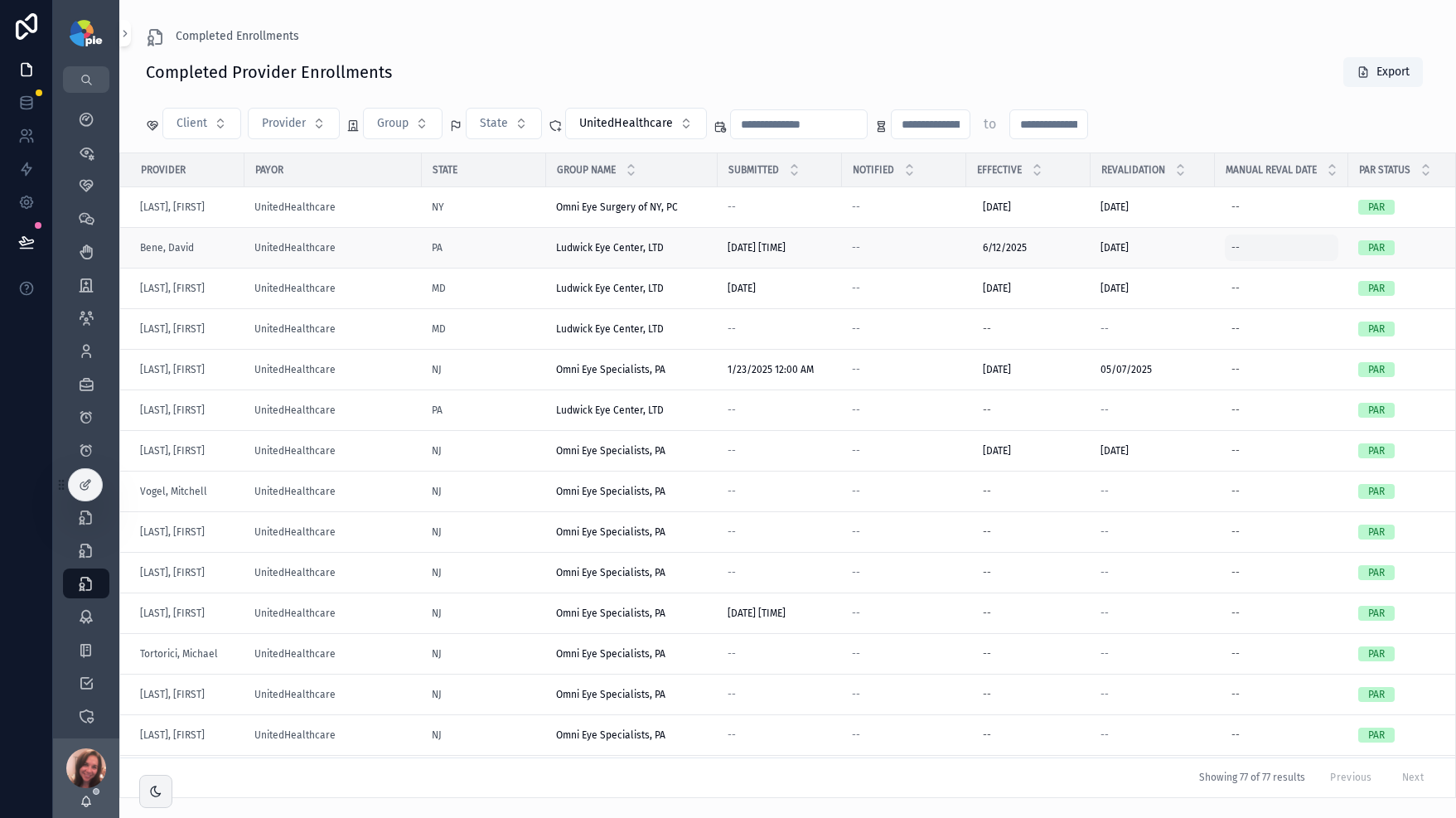 click on "--" at bounding box center (1236, 248) 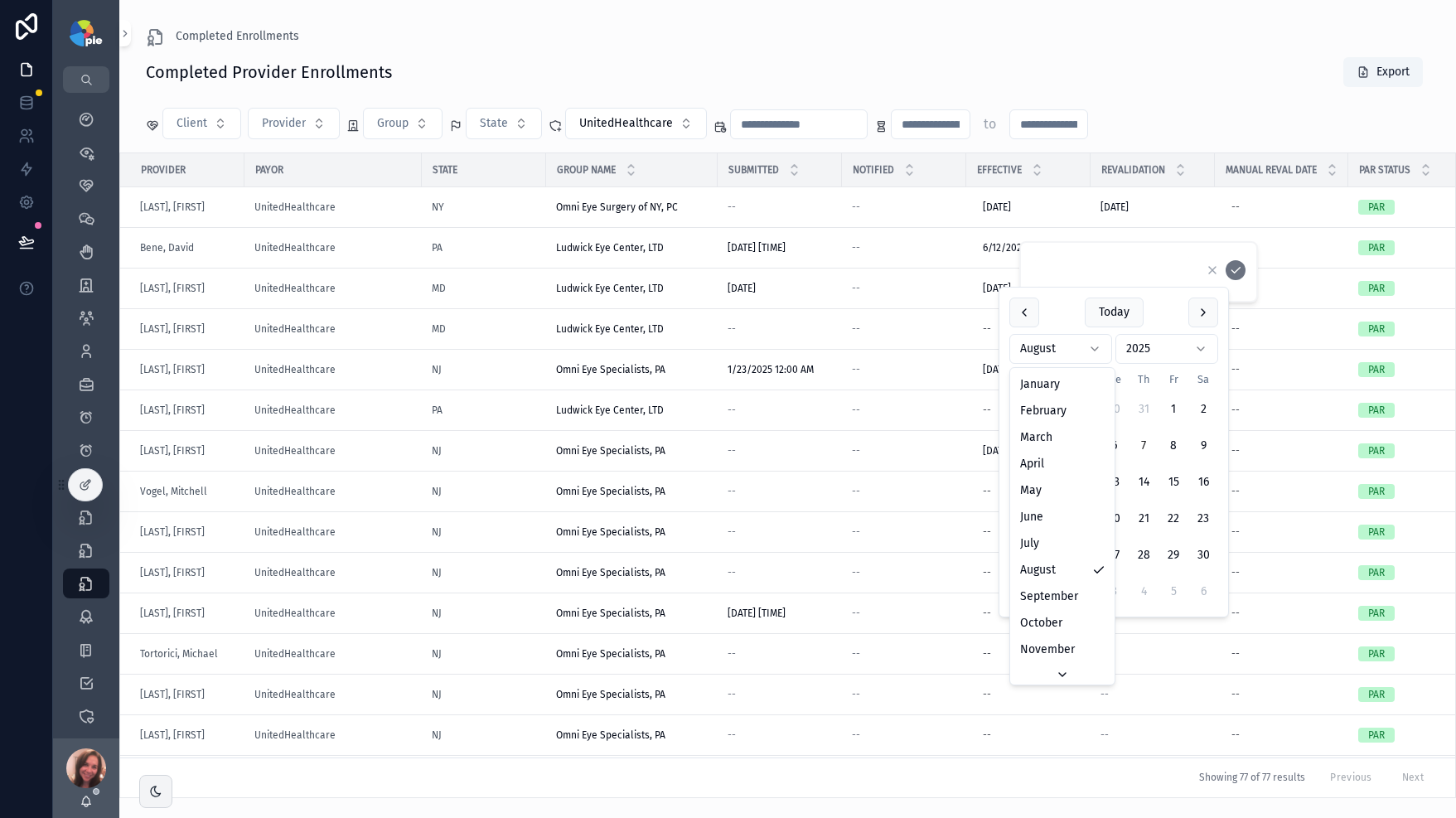 click on "My Dashboard Priorities Clients 58 Meetings Service Requests Groups 52 Rosters Providers 160 Projects 4,339 Expirables - Professional Licenses Expirables - DEA/CDS Licenses Expirables - Insurance Coverage Enrollments 3,448 Enrollments In Progress 378 Completed Enrollments 1,405 Contracts 720 Notes Tasks 2,837 Payors 2,429 Reports 2025 Contracts 824 Invoicing Views Sales Settings Data Fixes Templates Candidates Board Certification Certifying Boards CAQH *Contract Documents Medicaid ID Medicaid ID - Group Medicare ID - Group Admitting Arrangement Professional Provider Licenses DEA/CDS PSV 2025 [FIRST] [LAST] Completed Enrollments Completed Provider Enrollments Export Client Provider Group State [COMPANY_NAME] to Provider Payor State Group Name Submitted Notified Effective Revalidation Manual Reval Date PAR Status Enrollment Turnaround Time [LAST], [FIRST] [COMPANY_NAME] [COMPANY_NAME] -- -- [DATE] [DATE] [DATE] [DATE] -- PAR -- [FIRST], [FIRST] 1" at bounding box center (728, 409) 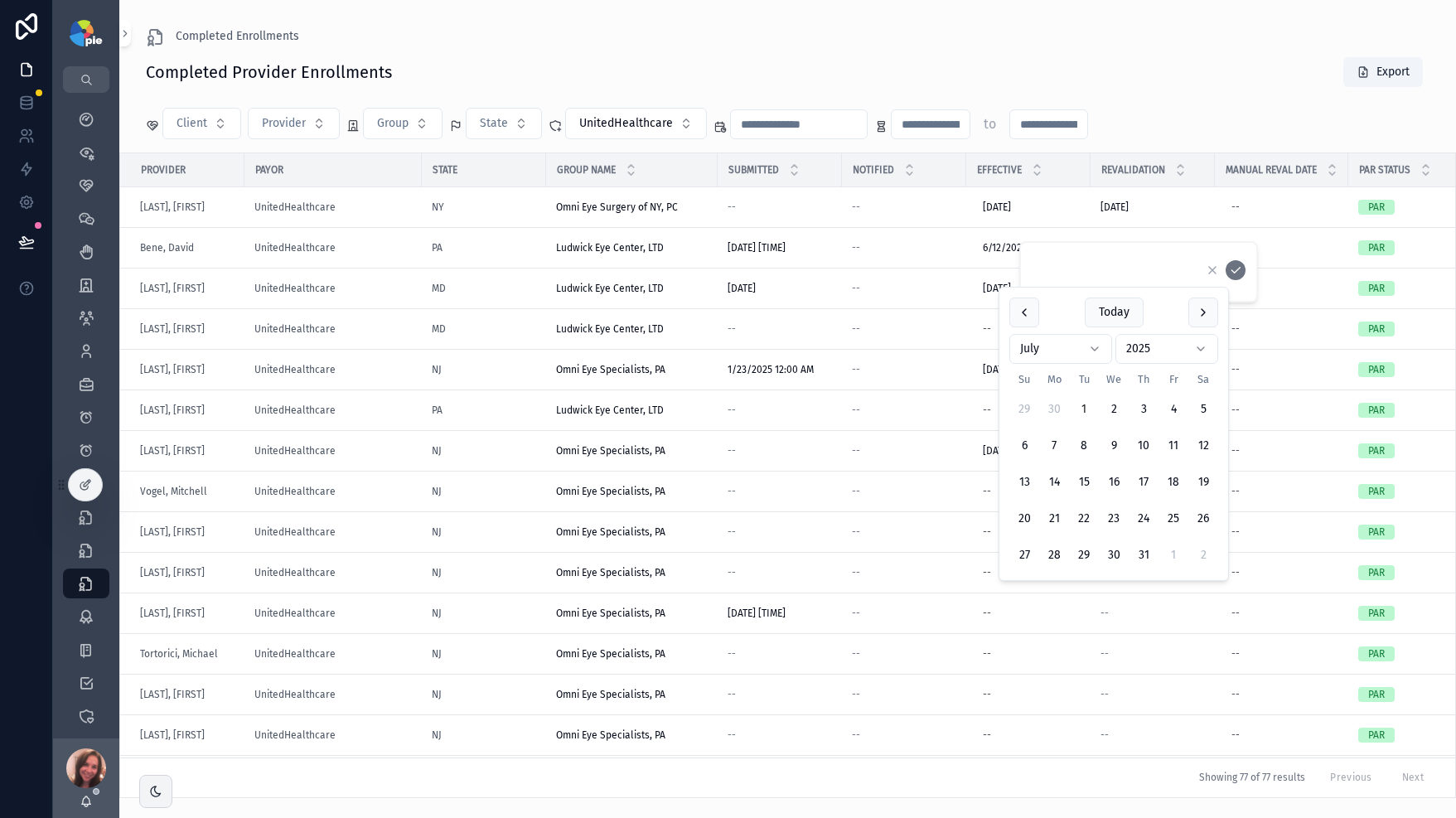 click on "1" at bounding box center [1084, 409] 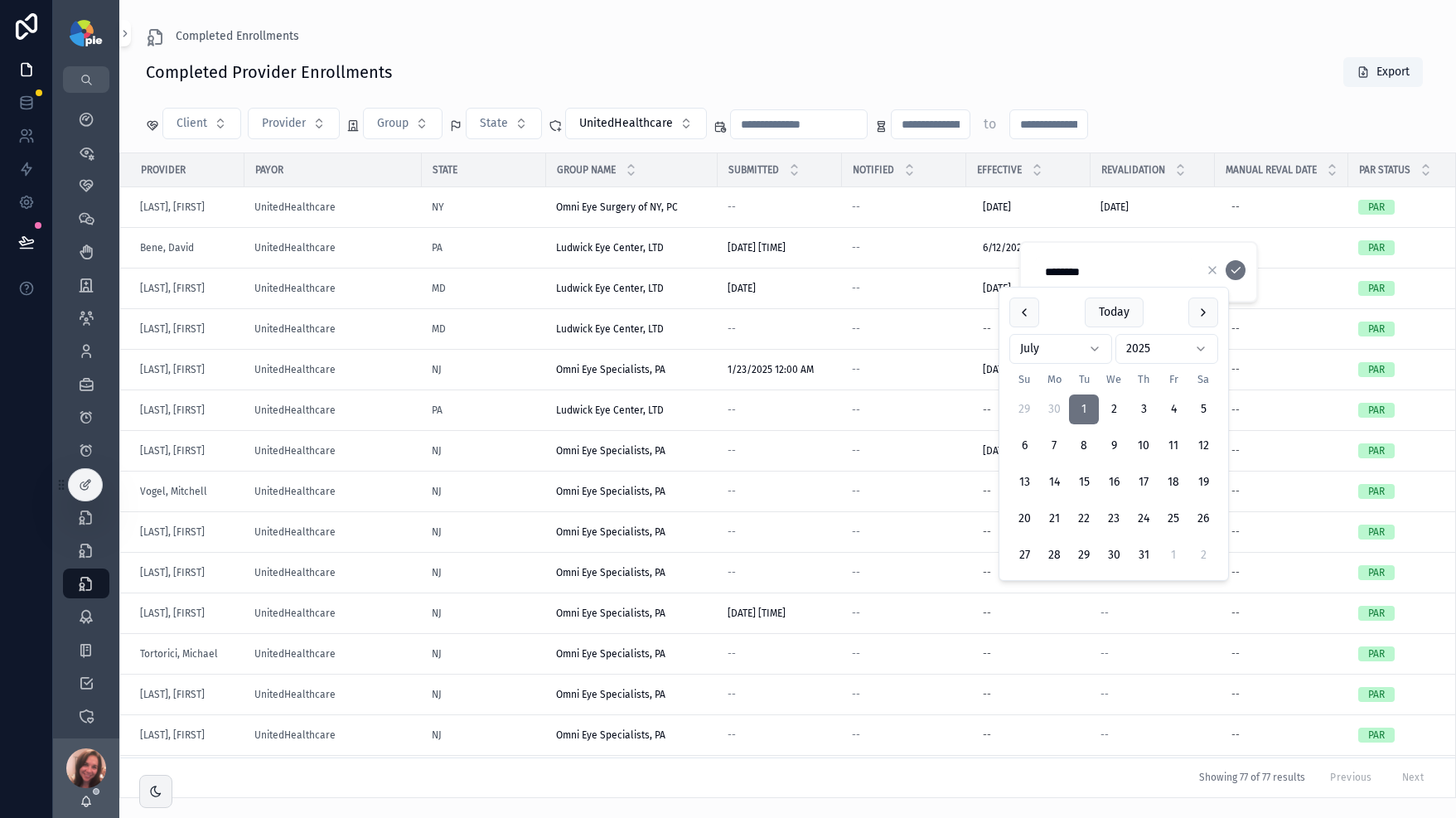click on "My Dashboard Priorities Clients 58 Meetings Service Requests Groups 52 Rosters Providers 160 Projects 4,339 Expirables - Professional Licenses Expirables - DEA/CDS Licenses Expirables - Insurance Coverage Enrollments 3,448 Enrollments In Progress 378 Completed Enrollments 1,405 Contracts 720 Notes Tasks 2,837 Payors 2,429 Reports 2025 Contracts 824 Invoicing Views Sales Settings Data Fixes Templates Candidates Board Certification Certifying Boards CAQH *Contract Documents Medicaid ID Medicaid ID - Group Medicare ID - Group Admitting Arrangement Professional Provider Licenses DEA/CDS PSV 2025 [FIRST] [LAST] Completed Enrollments Completed Provider Enrollments Export Client Provider Group State [COMPANY_NAME] to Provider Payor State Group Name Submitted Notified Effective Revalidation Manual Reval Date PAR Status Enrollment Turnaround Time [LAST], [FIRST] [COMPANY_NAME] [COMPANY_NAME] -- -- [DATE] [DATE] [DATE] [DATE] -- PAR -- [FIRST], [FIRST] 1" at bounding box center [728, 409] 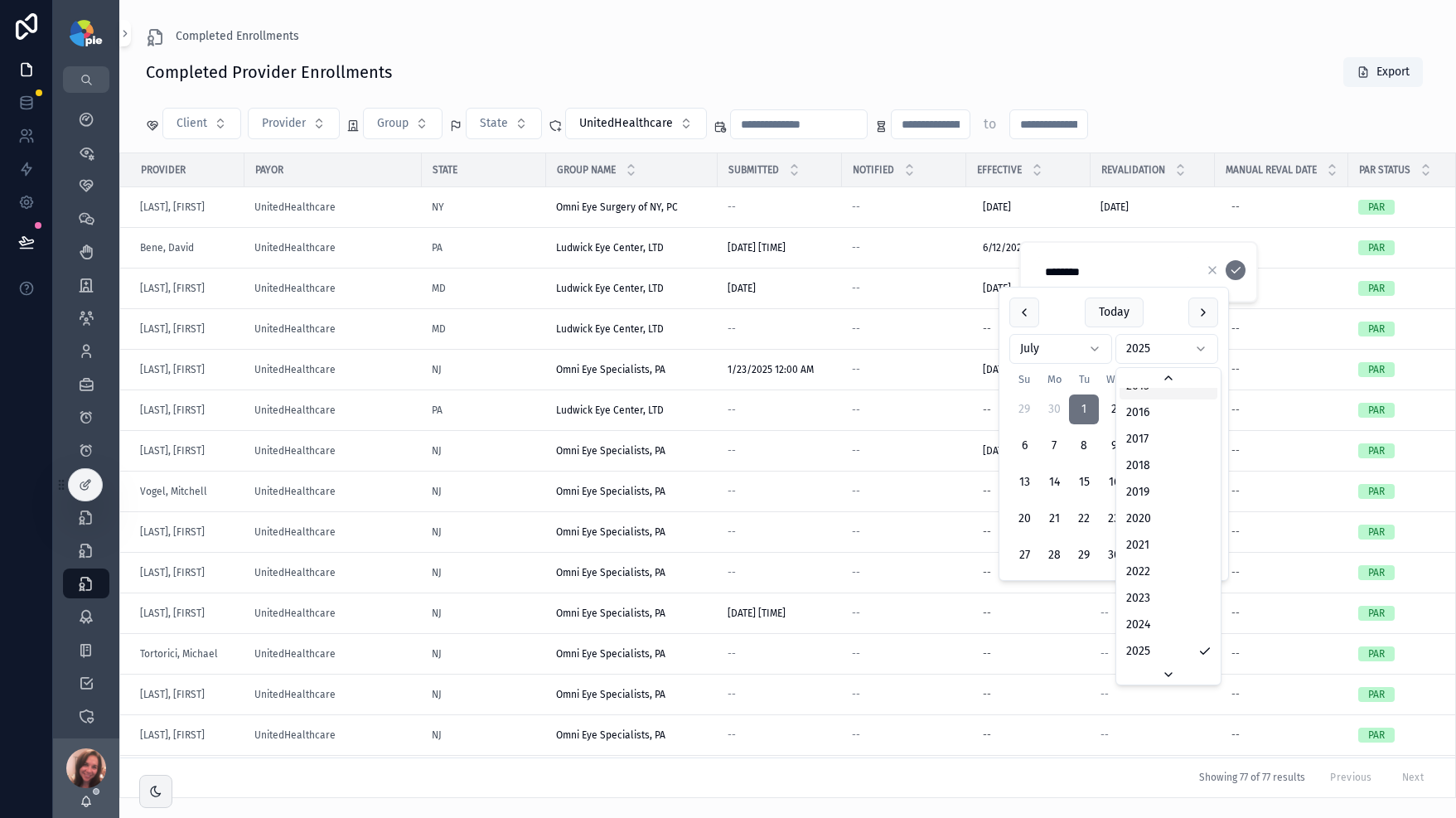 scroll, scrollTop: 3042, scrollLeft: 0, axis: vertical 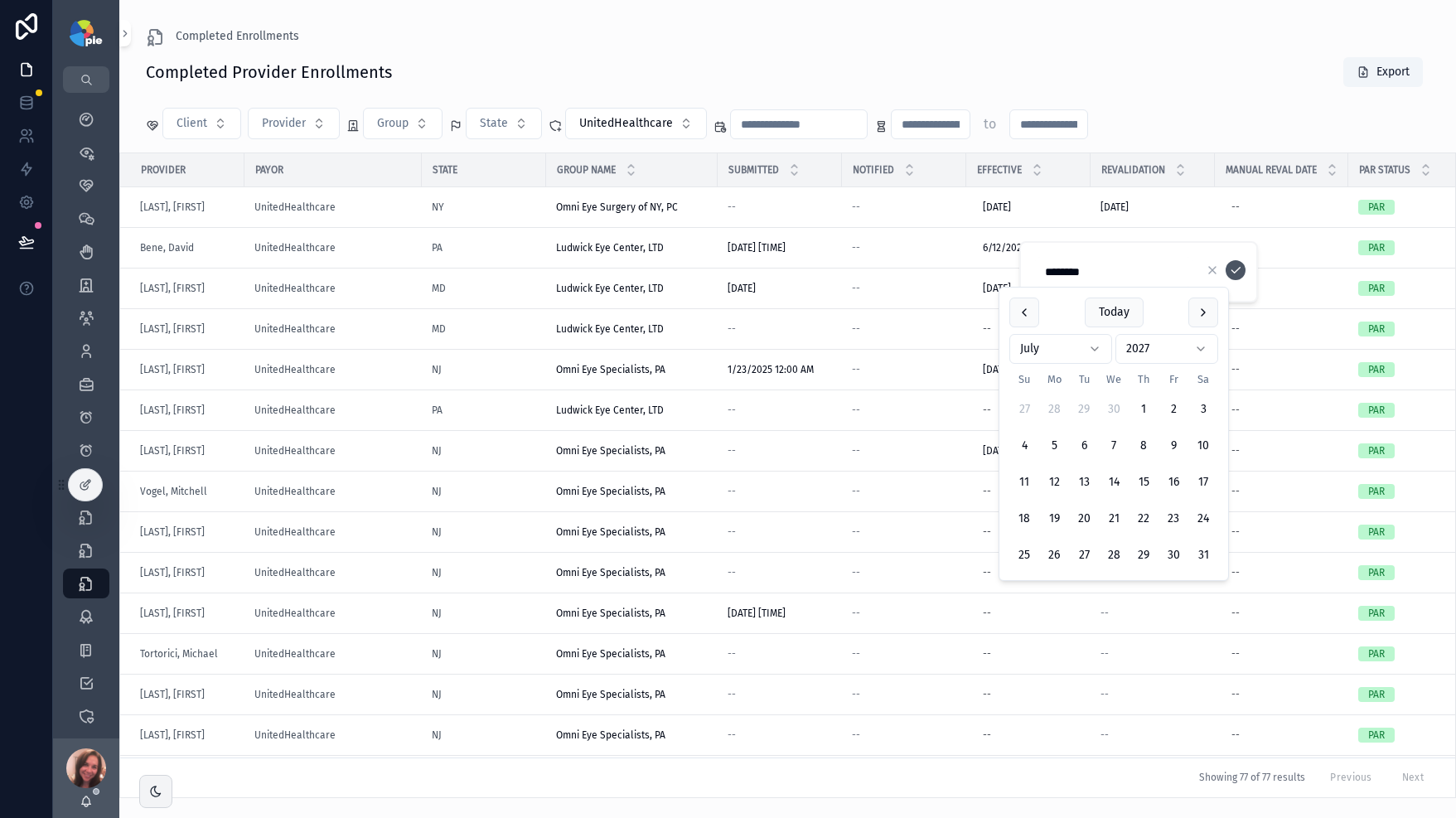 click 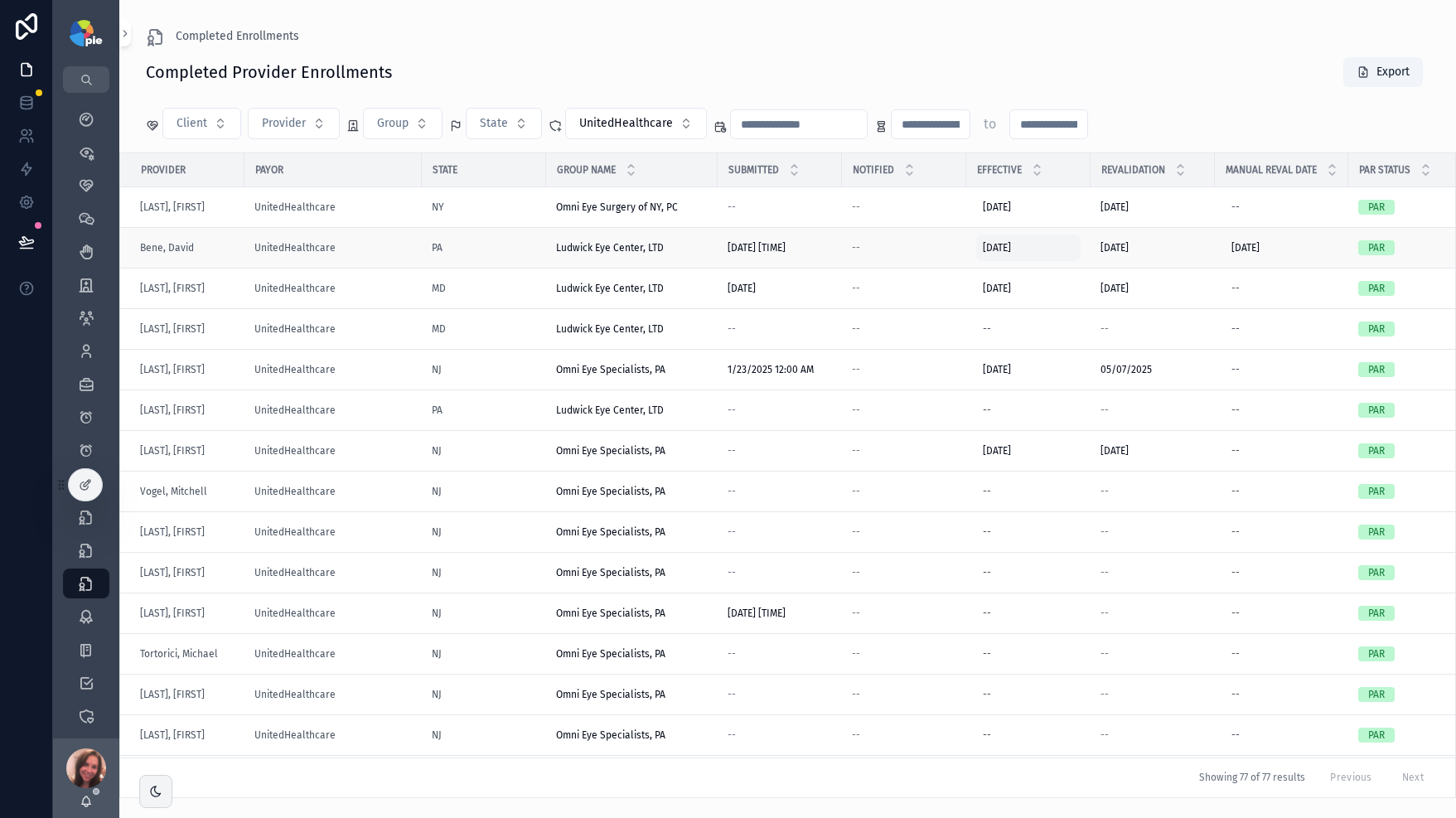 click on "[DATE] [DATE]" at bounding box center (1028, 248) 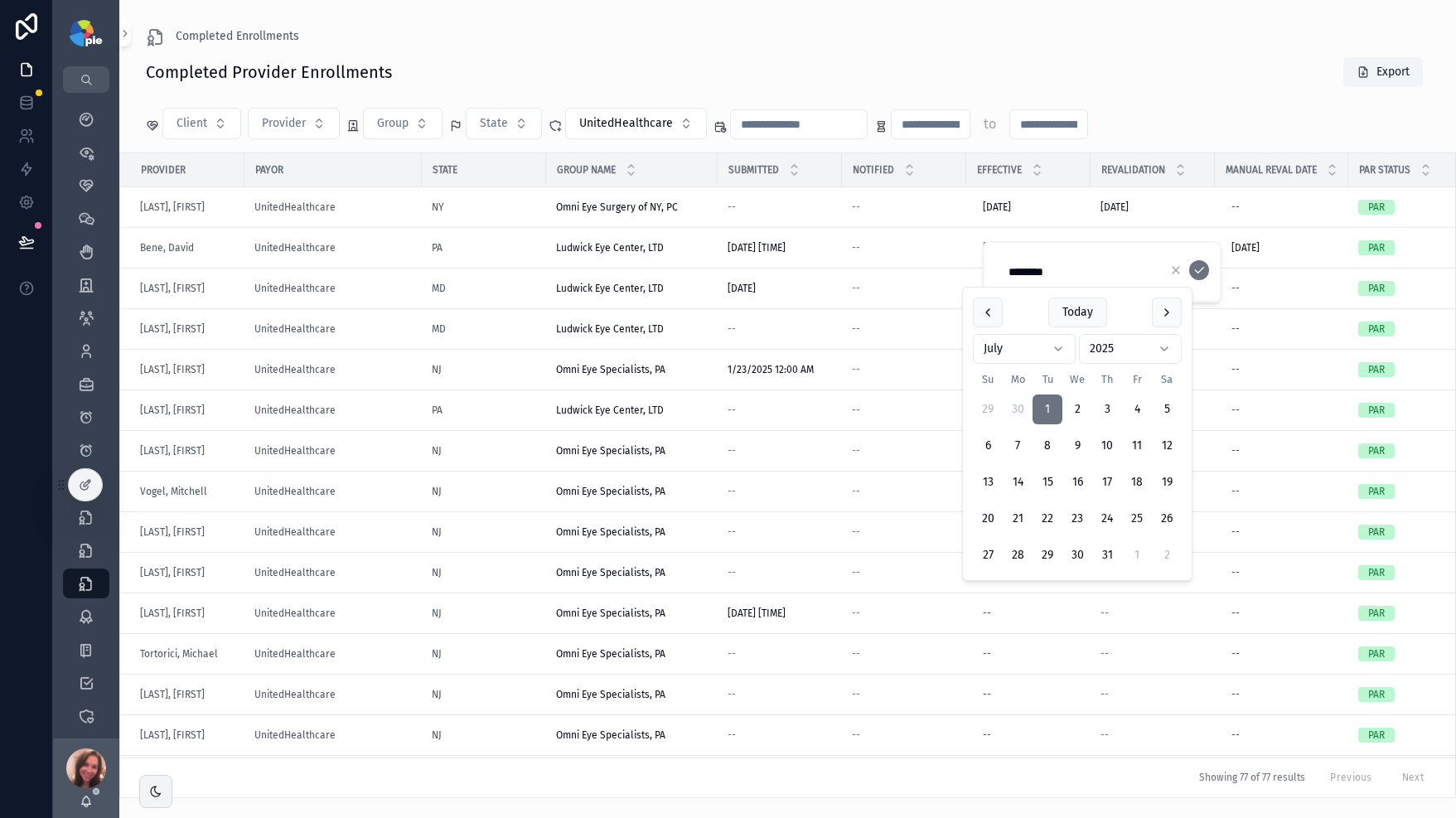 click on "25" at bounding box center [1137, 519] 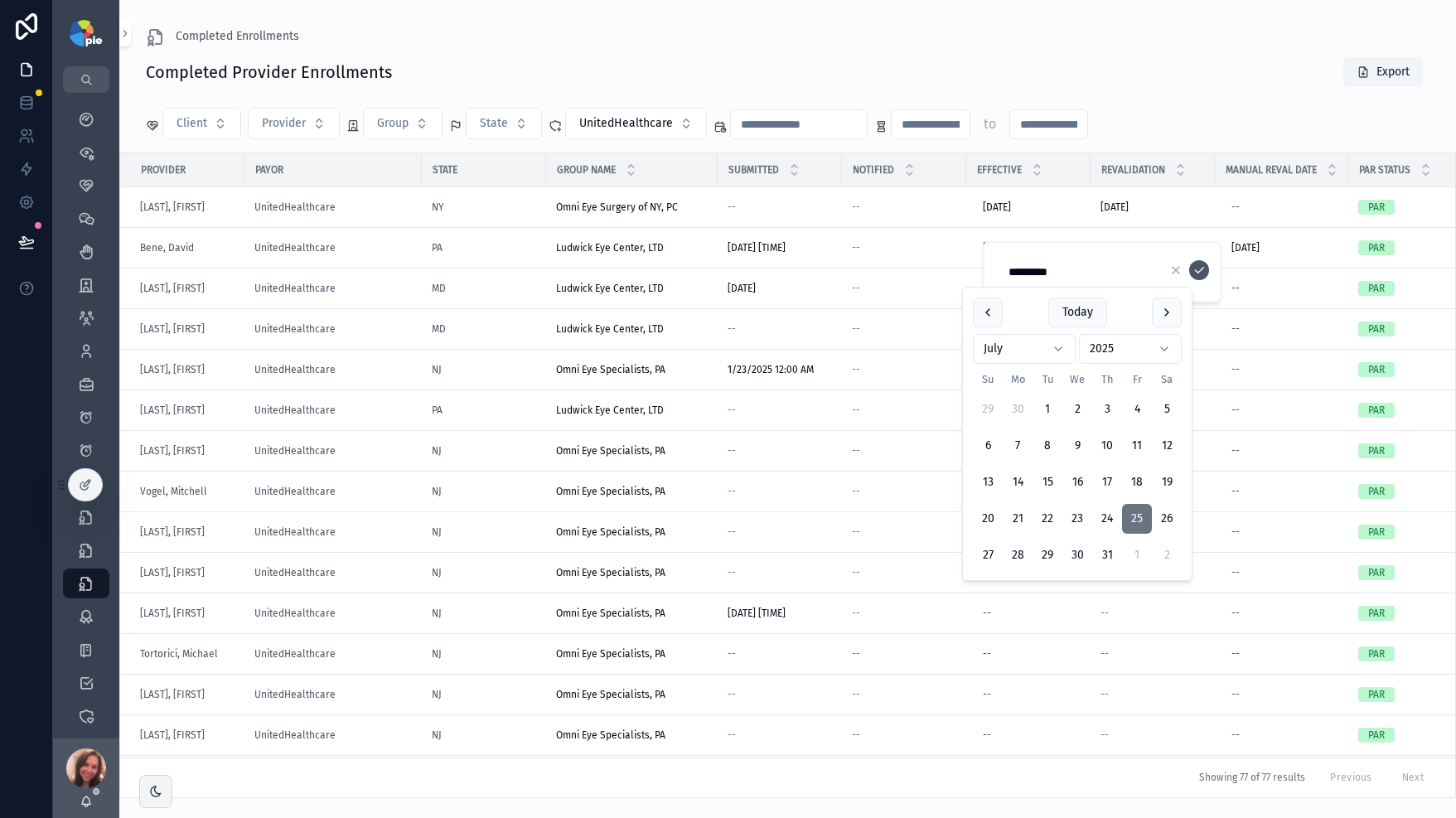 click 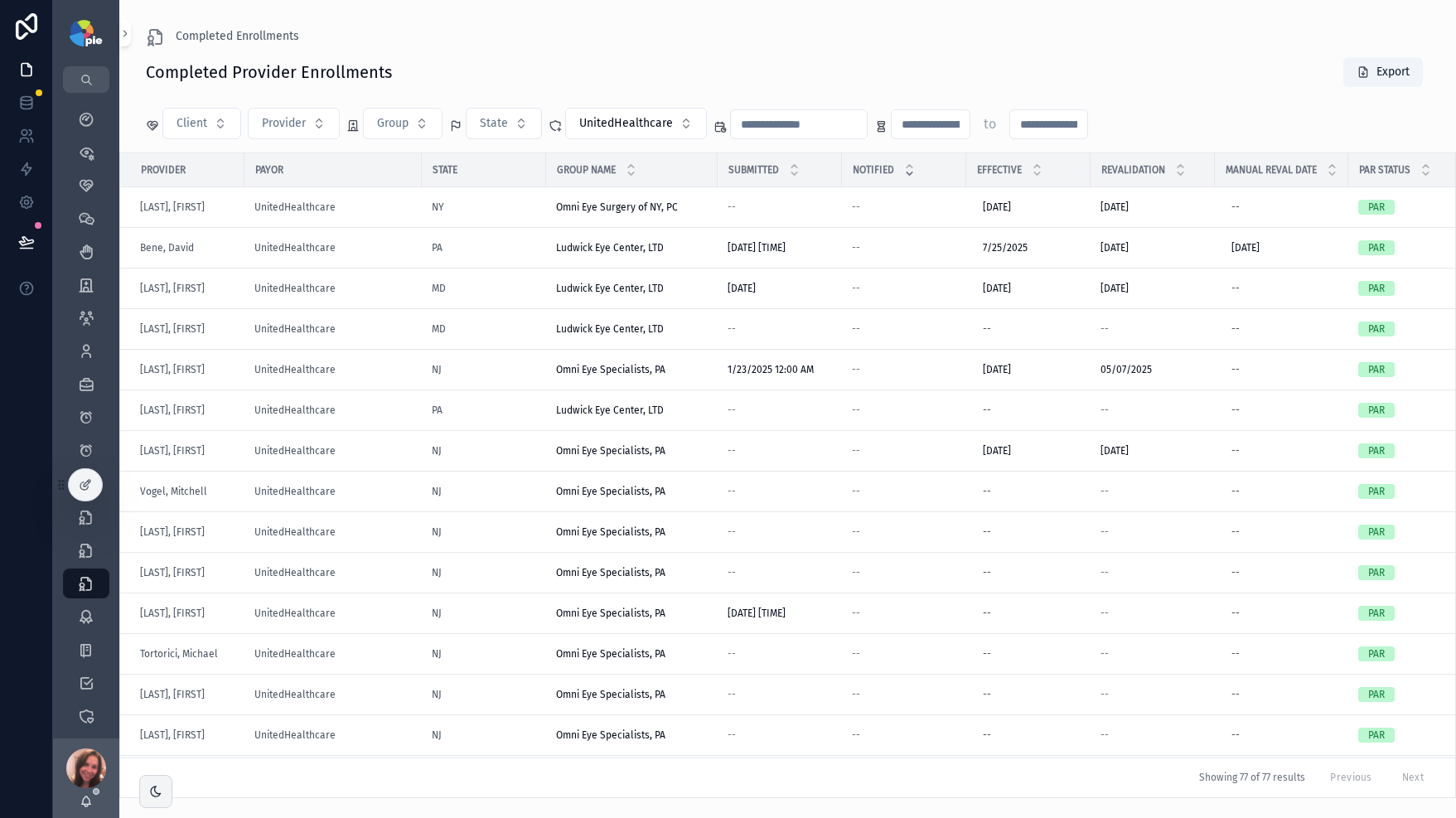 click at bounding box center [909, 170] 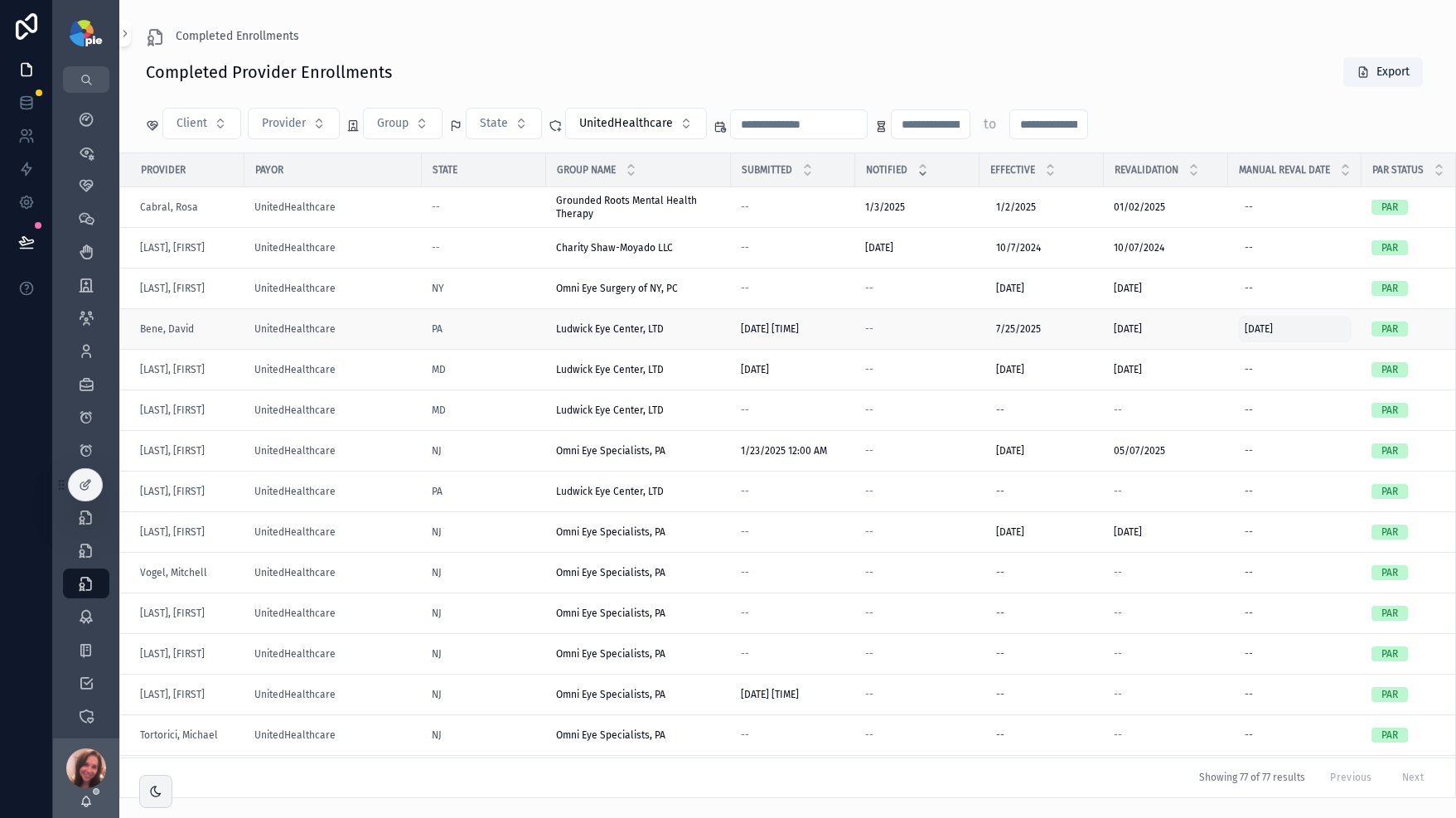 click on "[DATE]" at bounding box center [1259, 329] 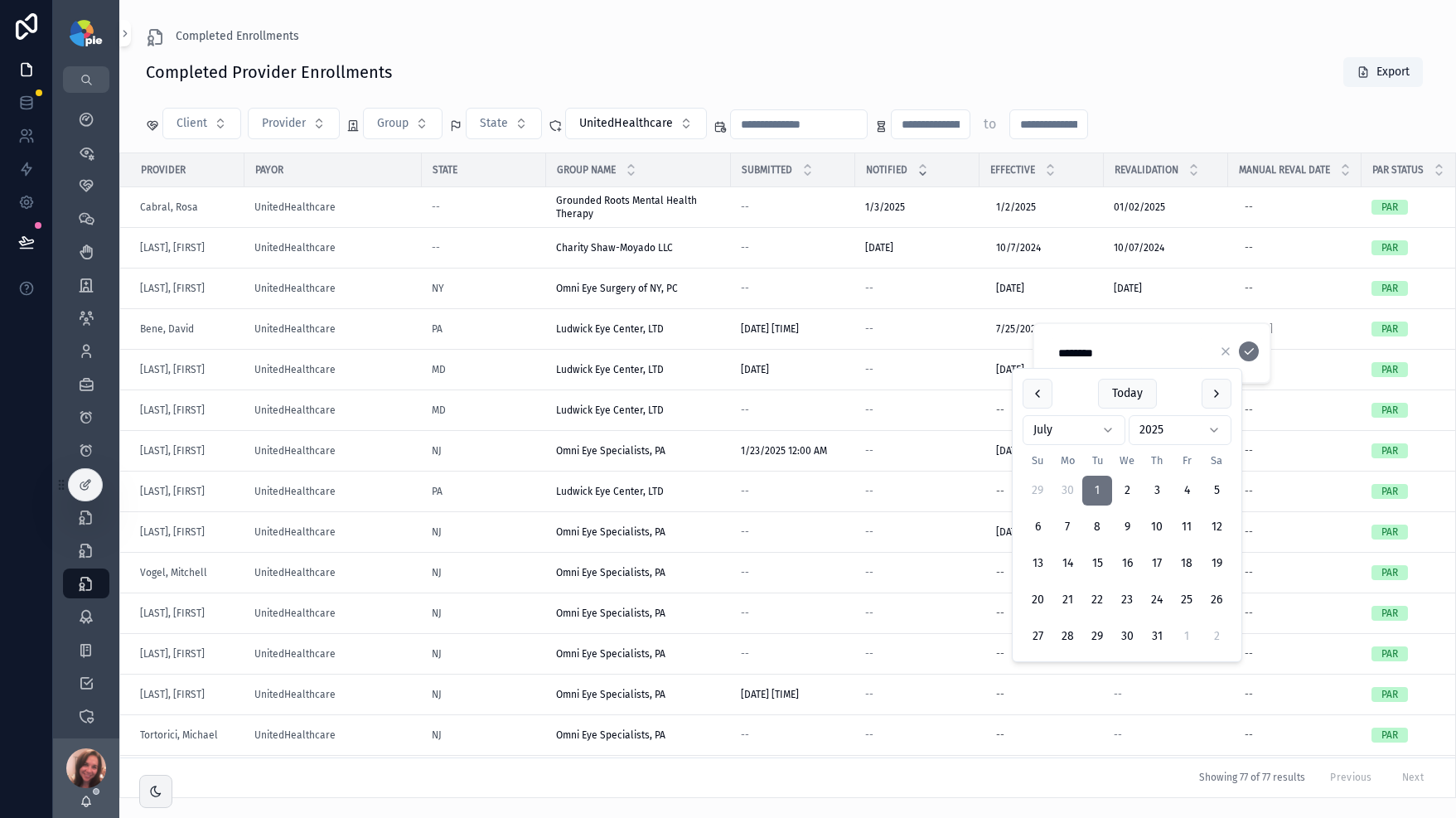 click on "My Dashboard Priorities Clients 58 Meetings Service Requests Groups 52 Rosters Providers 160 Projects 4,339 Expirables - Professional Licenses Expirables - DEA/CDS Licenses Expirables - Insurance Coverage Enrollments 3,448 Enrollments In Progress 378 Completed Enrollments 1,405 Contracts 720 Notes Tasks 2,837 Payors 2,429 Reports 2025 Contracts 824 Invoicing Views Sales Settings Data Fixes Templates Candidates Board Certification Certifying Boards CAQH *Contract Documents Medicaid ID Medicaid ID - Group Medicare ID - Group Admitting Arrangement Professional Provider Licenses DEA/CDS PSV 2025 [FIRST] [LAST] Completed Enrollments Completed Provider Enrollments Export Client Provider Group State [COMPANY_NAME] to Provider Payor State Group Name Submitted Notified Effective Revalidation Manual Reval Date PAR Status Enrollment Turnaround Time [LAST], [FIRST] [COMPANY_NAME] Grounded Roots Mental Health Therapy Grounded Roots Mental Health Therapy -- [DATE] [DATE] [DATE] [DATE] --" at bounding box center (728, 409) 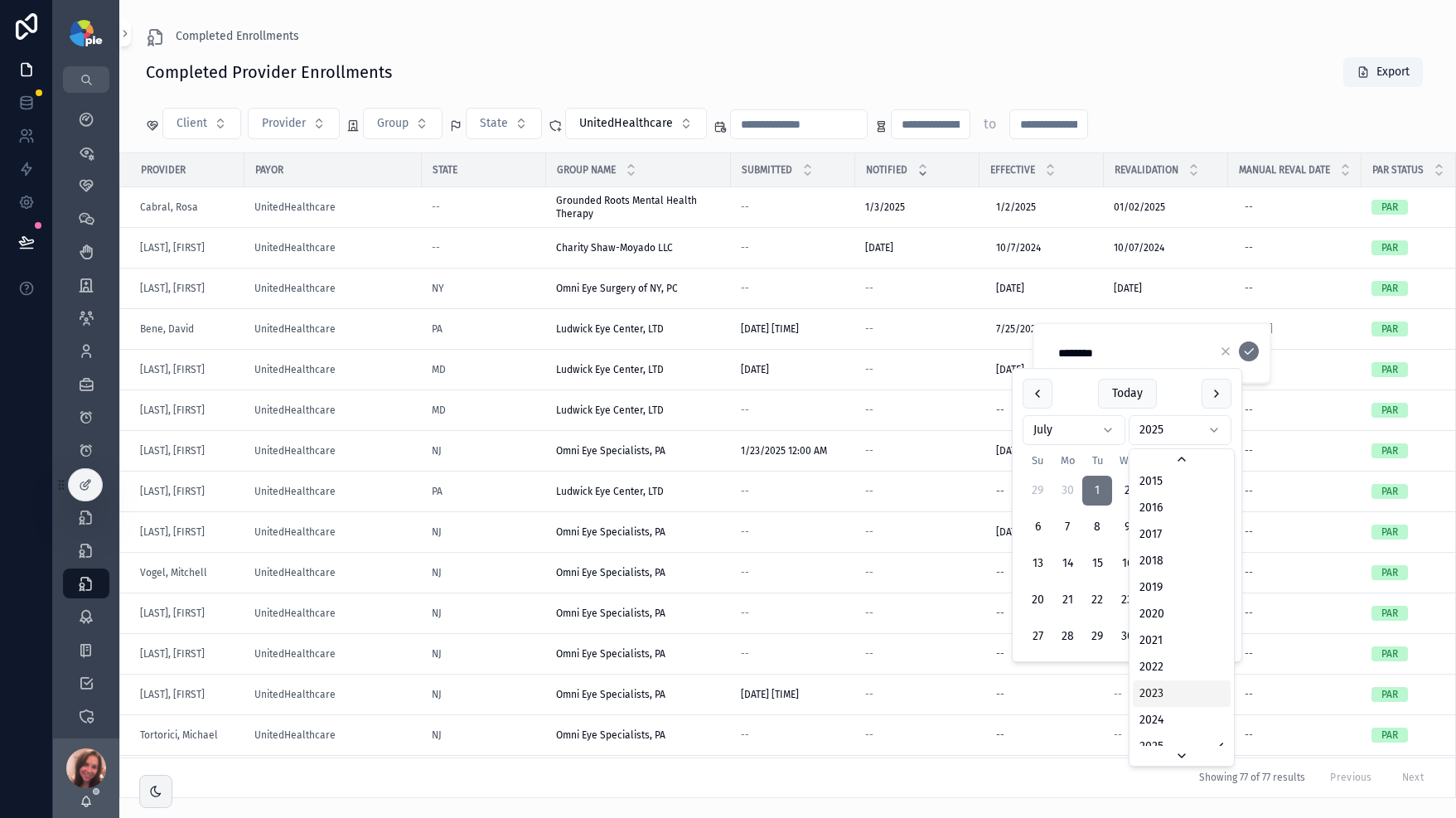 scroll, scrollTop: 3158, scrollLeft: 0, axis: vertical 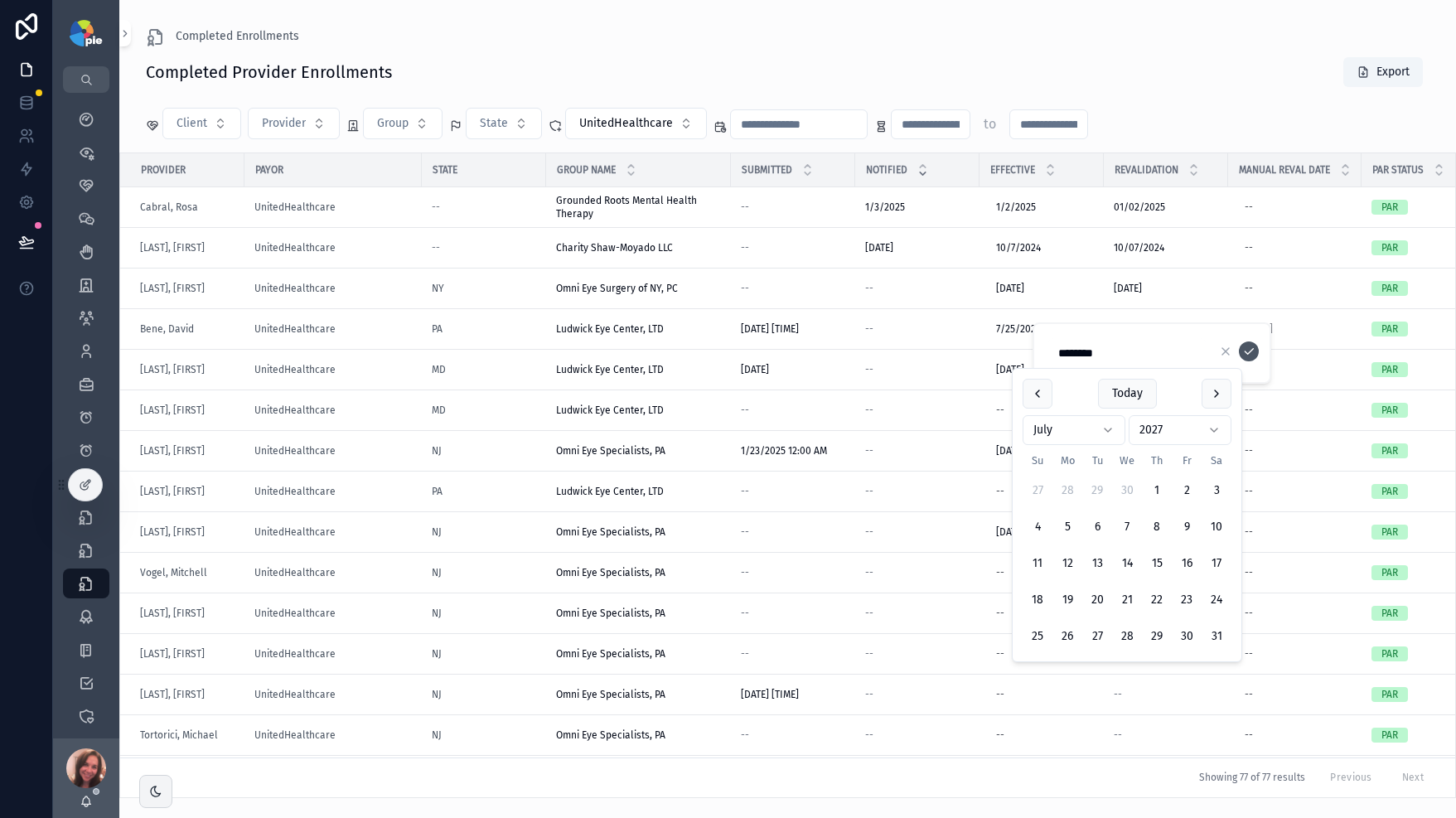 click 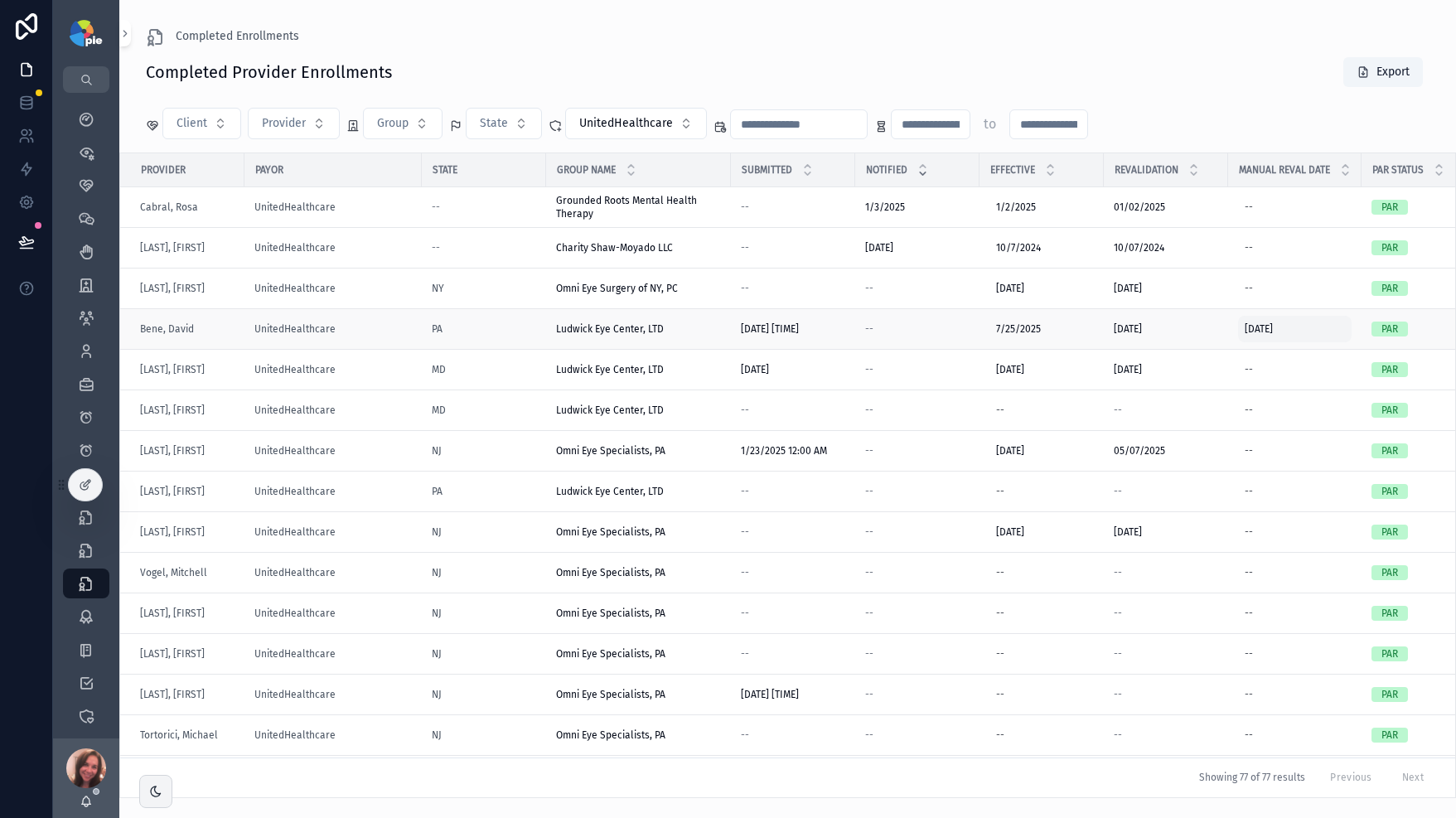 click on "[DATE] [DATE]" at bounding box center [1294, 329] 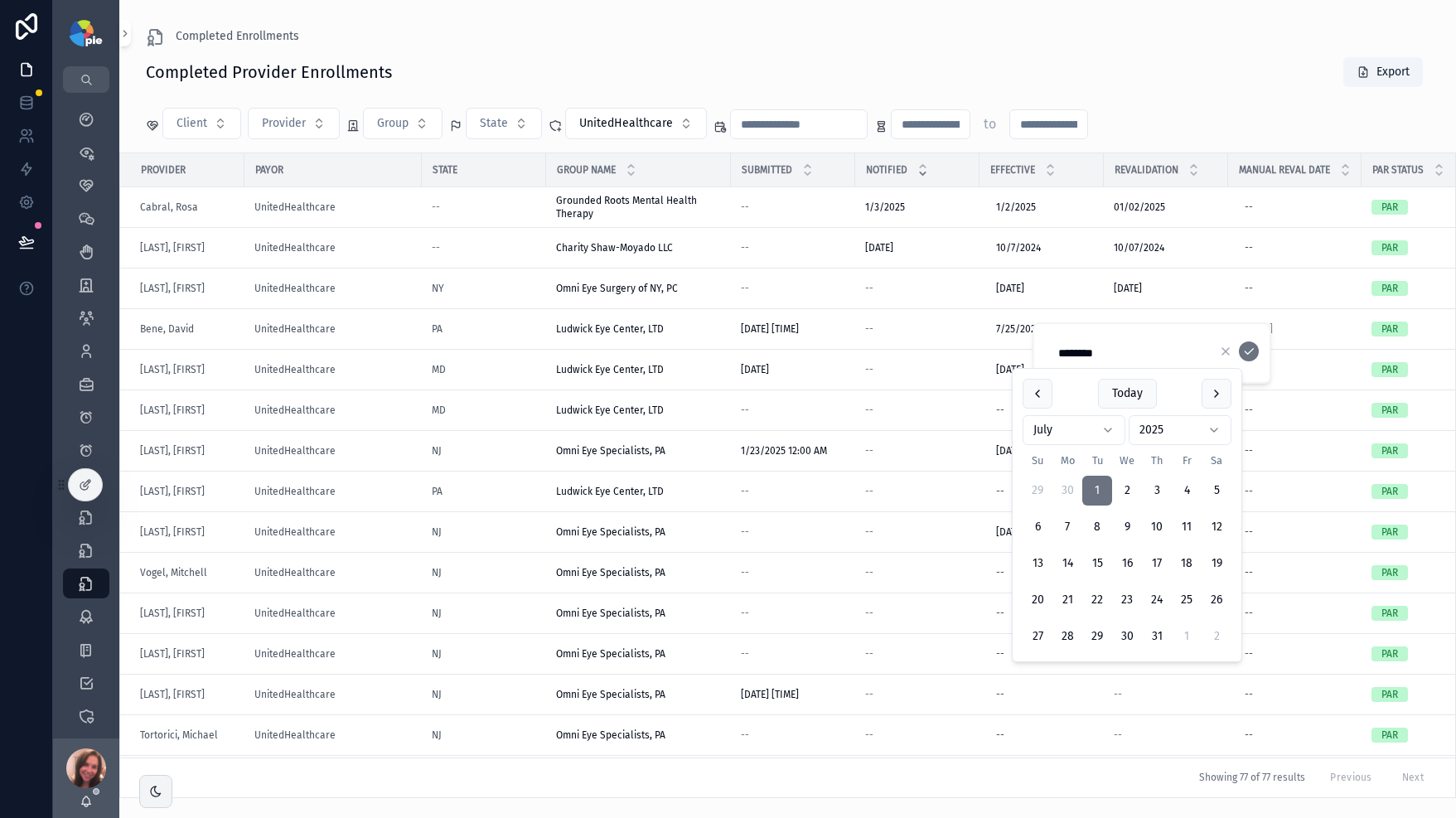 click on "My Dashboard Priorities Clients 58 Meetings Service Requests Groups 52 Rosters Providers 160 Projects 4,339 Expirables - Professional Licenses Expirables - DEA/CDS Licenses Expirables - Insurance Coverage Enrollments 3,448 Enrollments In Progress 378 Completed Enrollments 1,405 Contracts 720 Notes Tasks 2,837 Payors 2,429 Reports 2025 Contracts 824 Invoicing Views Sales Settings Data Fixes Templates Candidates Board Certification Certifying Boards CAQH *Contract Documents Medicaid ID Medicaid ID - Group Medicare ID - Group Admitting Arrangement Professional Provider Licenses DEA/CDS PSV 2025 [FIRST] [LAST] Completed Enrollments Completed Provider Enrollments Export Client Provider Group State [COMPANY_NAME] to Provider Payor State Group Name Submitted Notified Effective Revalidation Manual Reval Date PAR Status Enrollment Turnaround Time [LAST], [FIRST] [COMPANY_NAME] Grounded Roots Mental Health Therapy Grounded Roots Mental Health Therapy -- [DATE] [DATE] [DATE] [DATE] --" at bounding box center (728, 409) 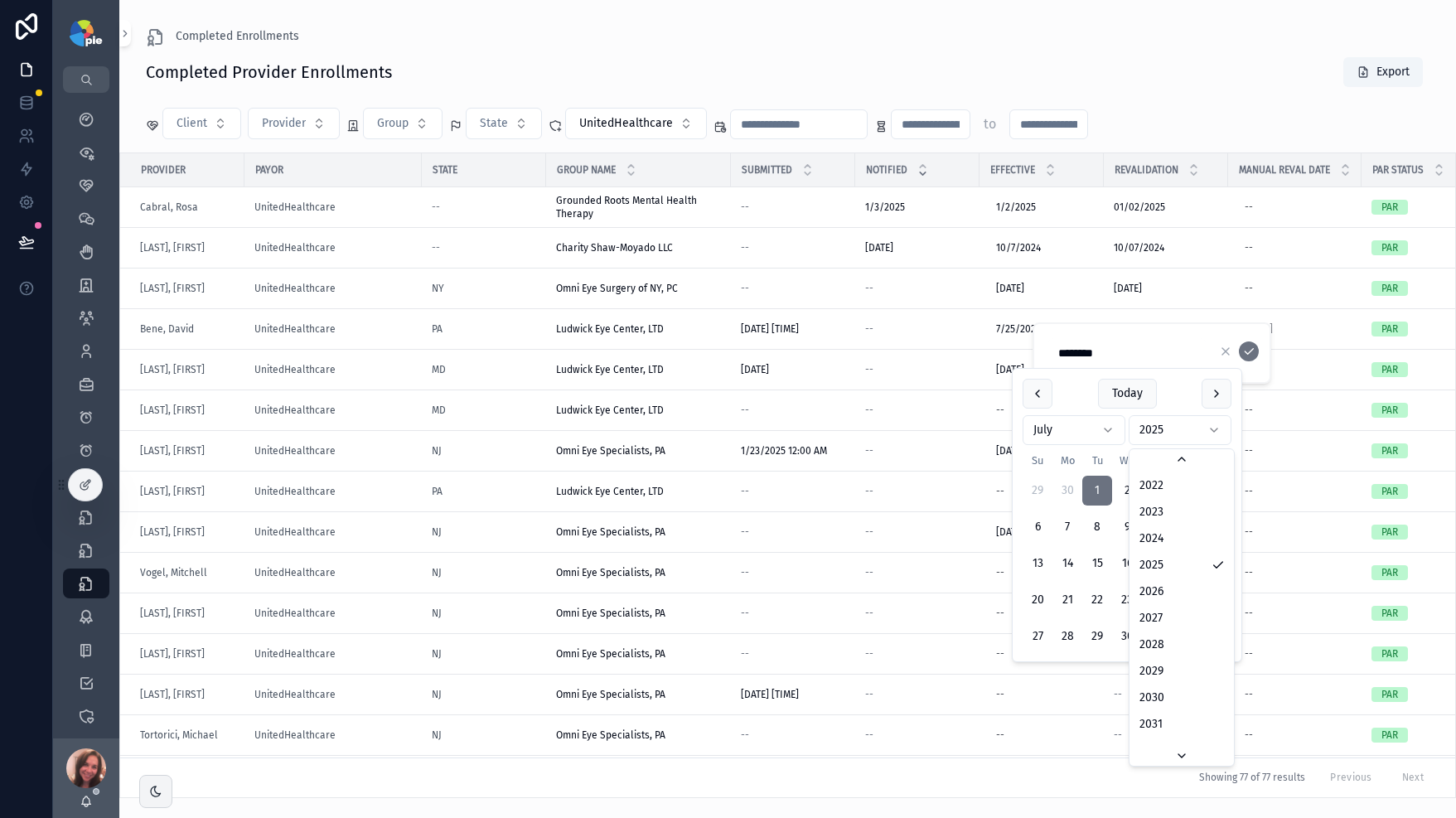 scroll, scrollTop: 3209, scrollLeft: 0, axis: vertical 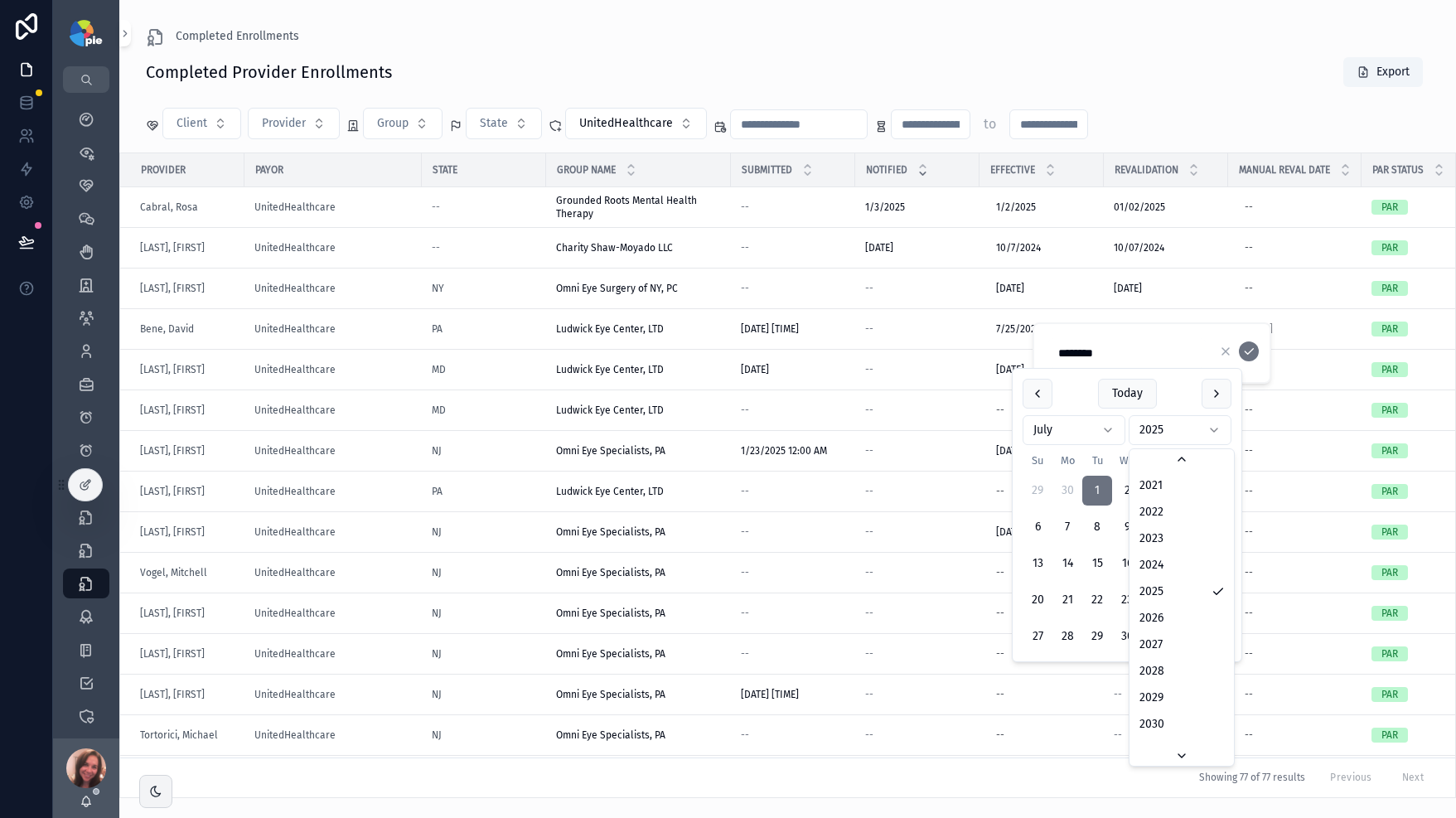 click on "My Dashboard Priorities Clients 58 Meetings Service Requests Groups 52 Rosters Providers 160 Projects 4,339 Expirables - Professional Licenses Expirables - DEA/CDS Licenses Expirables - Insurance Coverage Enrollments 3,448 Enrollments In Progress 378 Completed Enrollments 1,405 Contracts 720 Notes Tasks 2,837 Payors 2,429 Reports 2025 Contracts 824 Invoicing Views Sales Settings Data Fixes Templates Candidates Board Certification Certifying Boards CAQH *Contract Documents Medicaid ID Medicaid ID - Group Medicare ID - Group Admitting Arrangement Professional Provider Licenses DEA/CDS PSV 2025 [FIRST] [LAST] Completed Enrollments Completed Provider Enrollments Export Client Provider Group State [COMPANY_NAME] to Provider Payor State Group Name Submitted Notified Effective Revalidation Manual Reval Date PAR Status Enrollment Turnaround Time [LAST], [FIRST] [COMPANY_NAME] Grounded Roots Mental Health Therapy Grounded Roots Mental Health Therapy -- [DATE] [DATE] [DATE] [DATE] --" at bounding box center [728, 409] 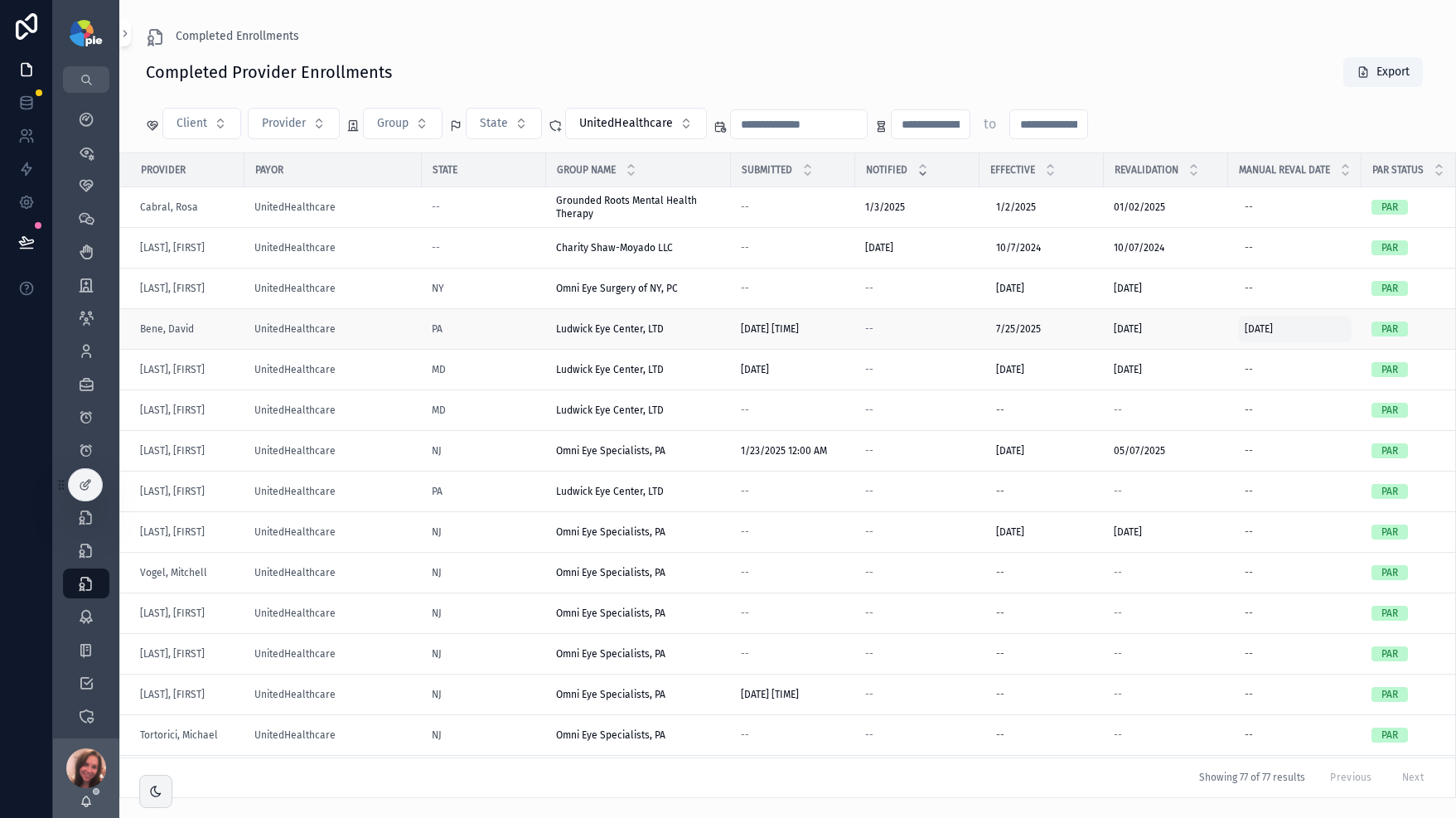 click on "[DATE]" at bounding box center [1259, 329] 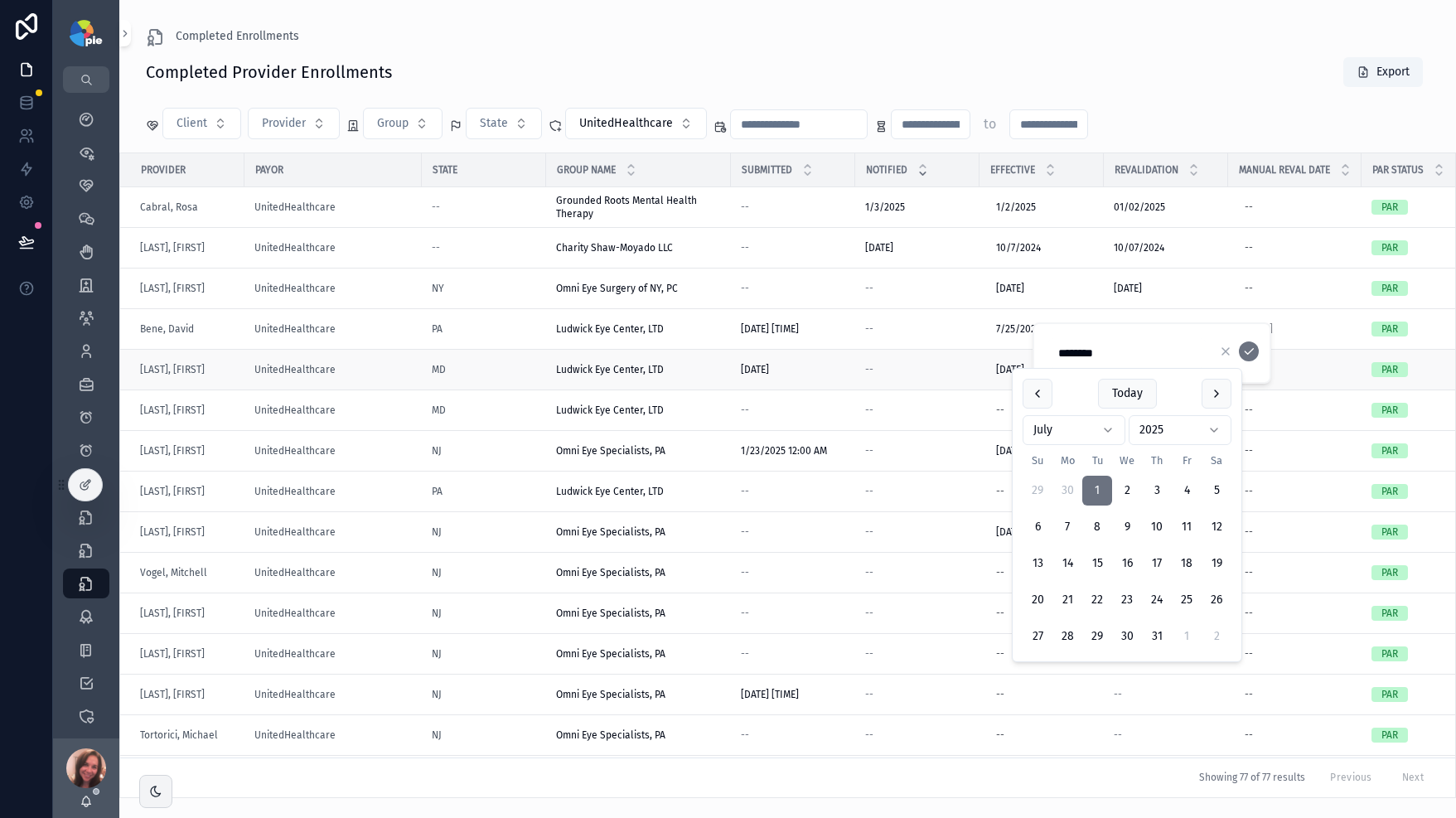 drag, startPoint x: 1151, startPoint y: 352, endPoint x: 1017, endPoint y: 349, distance: 134.03358 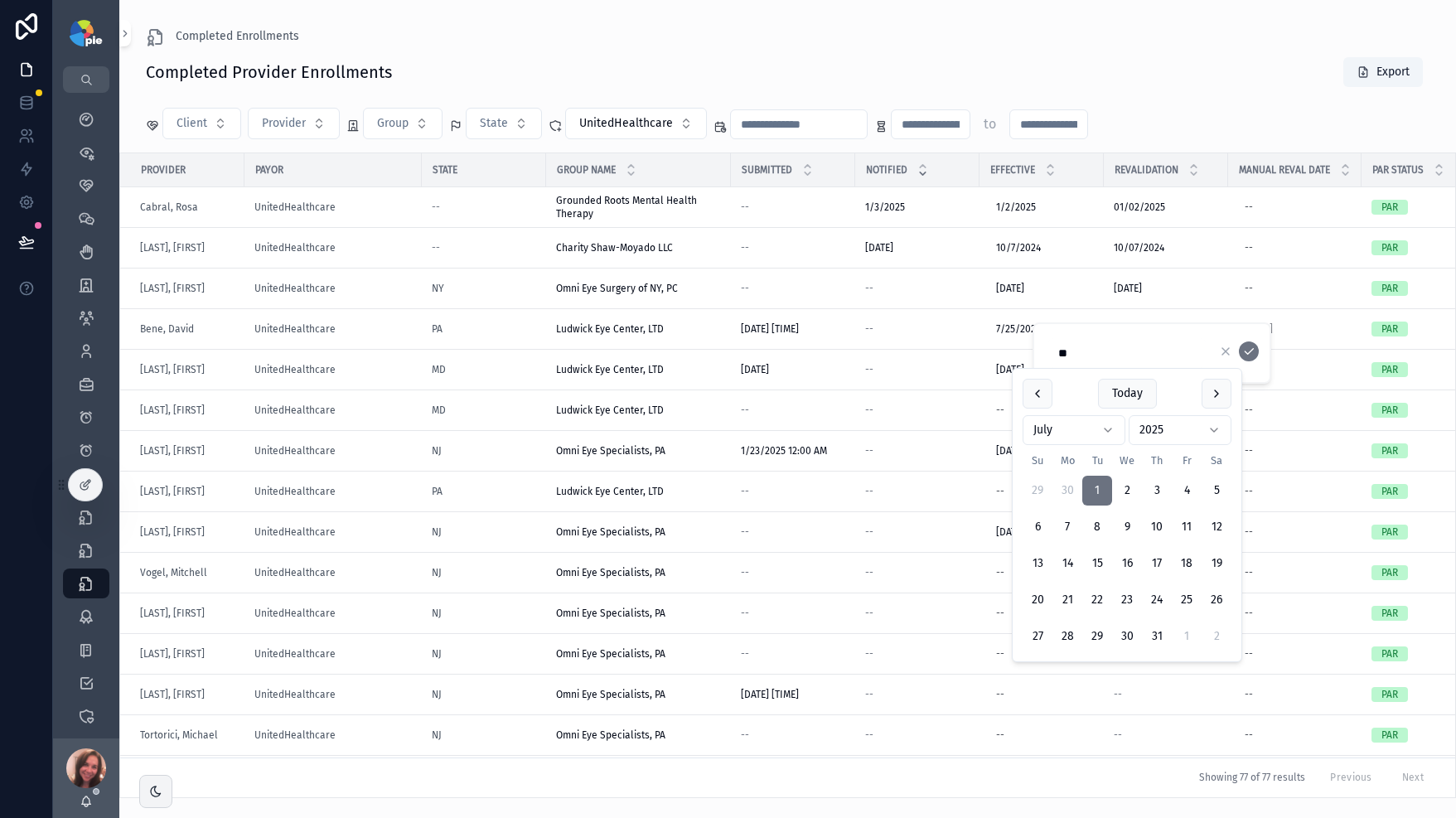 type on "*" 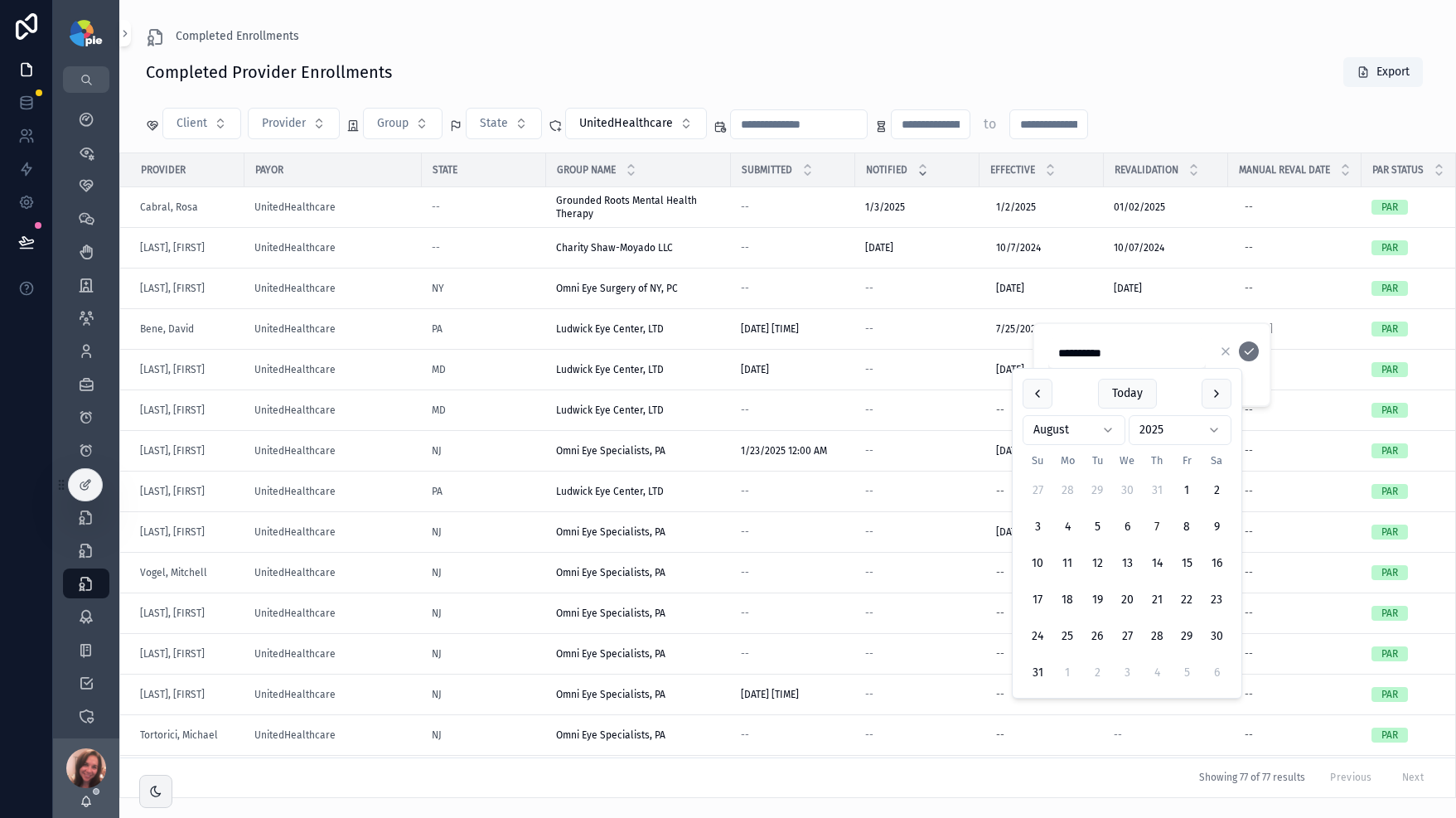type on "********" 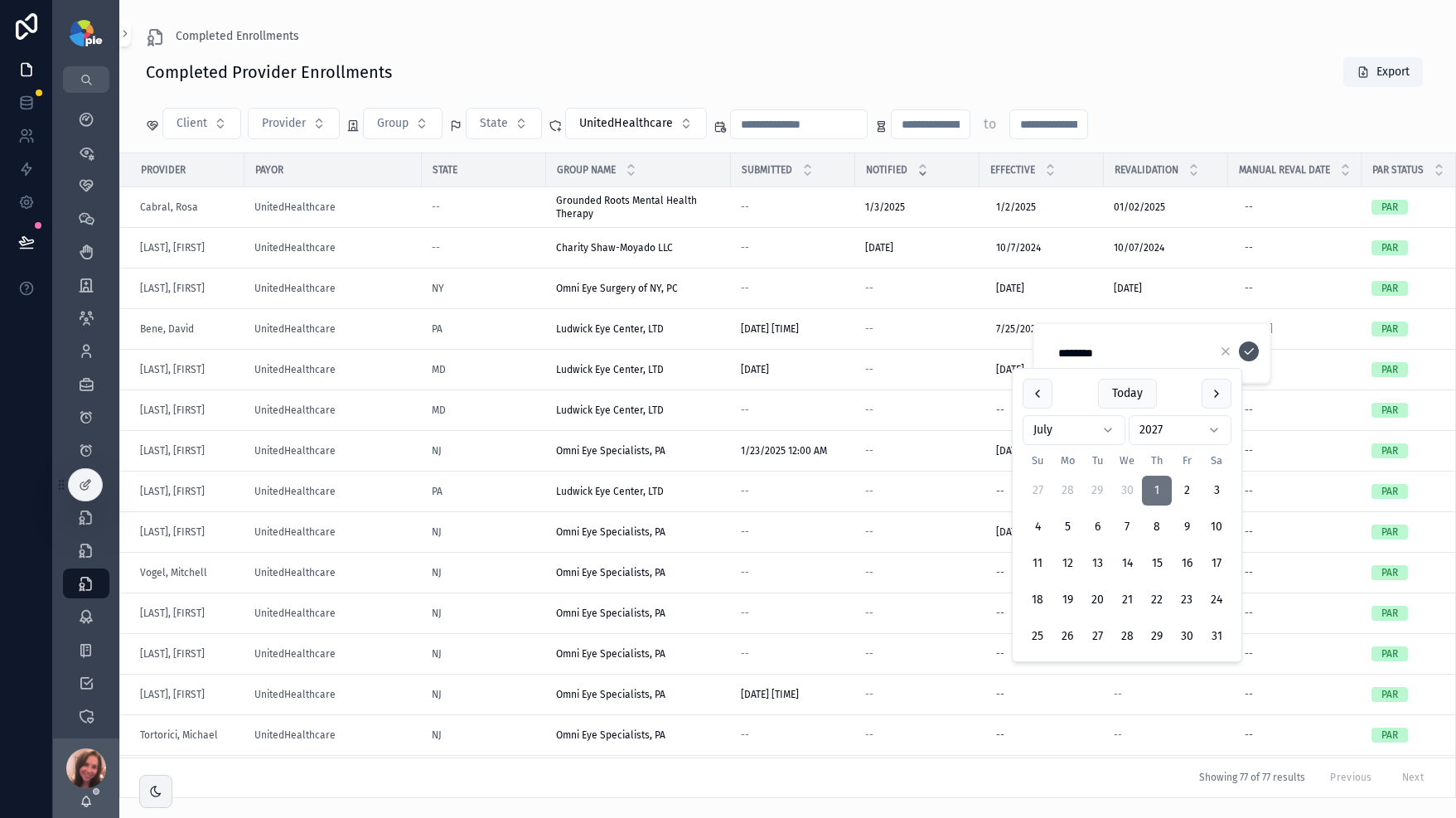 click 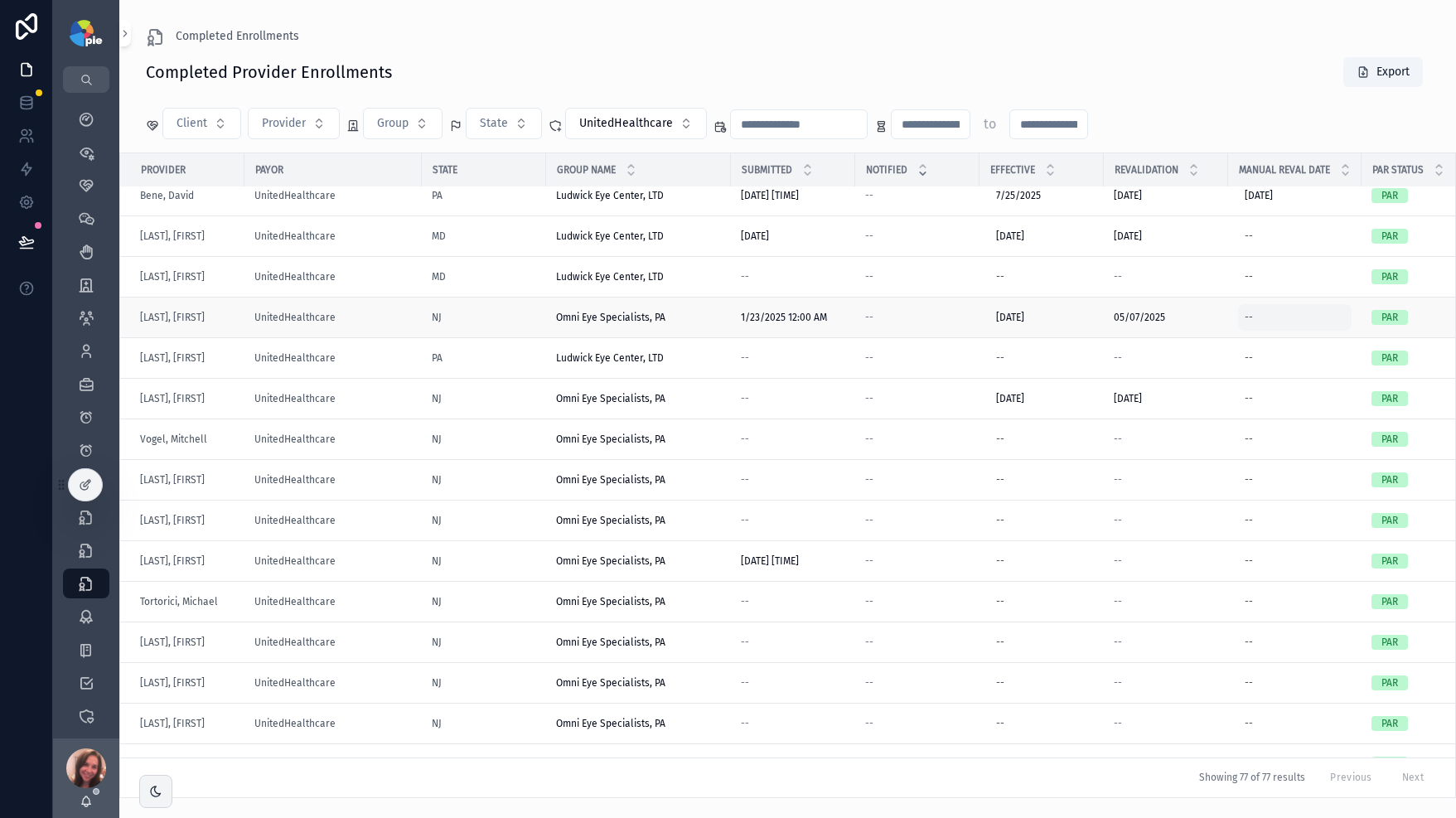 scroll, scrollTop: 0, scrollLeft: 0, axis: both 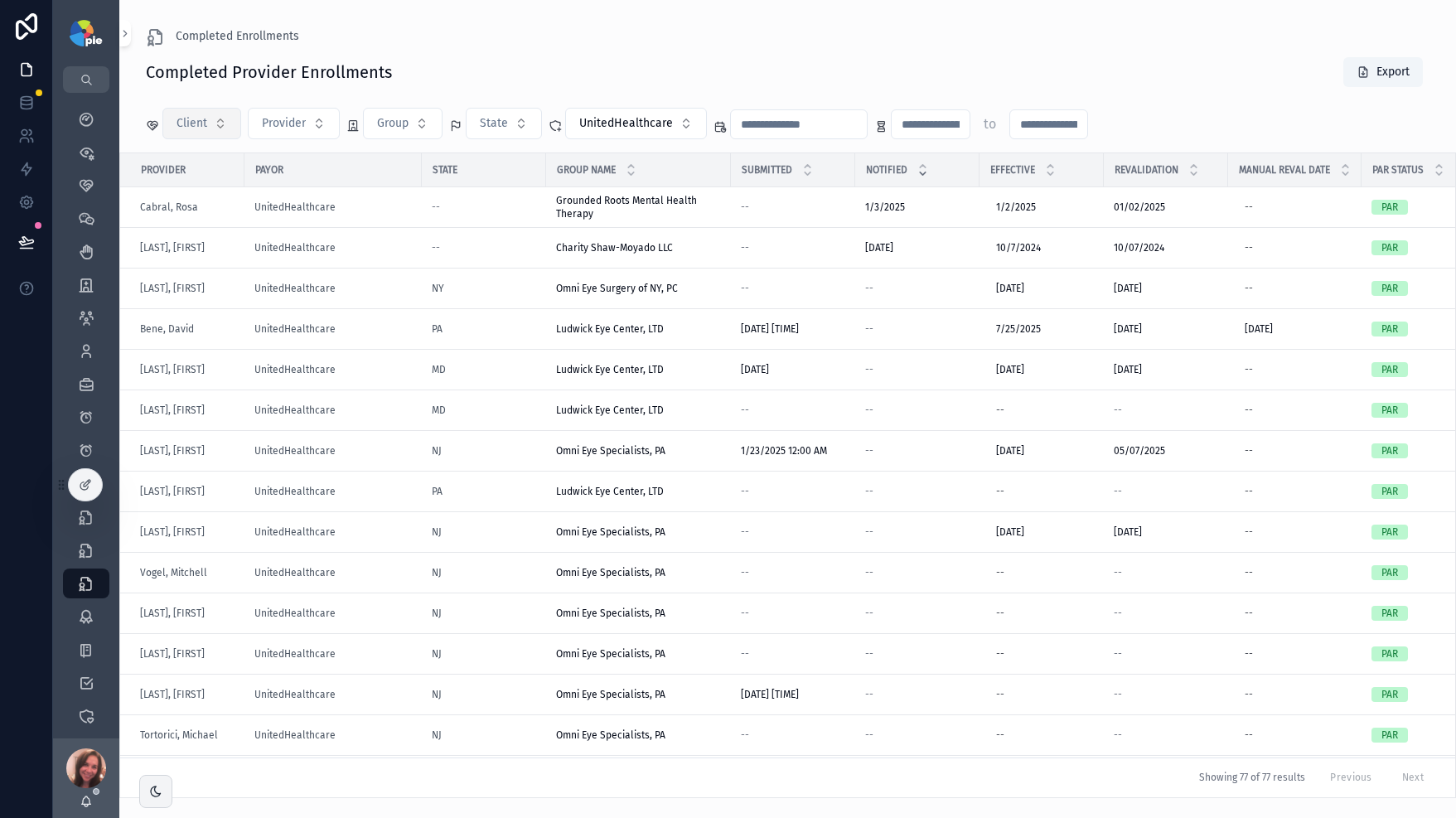 click on "Client" at bounding box center (201, 123) 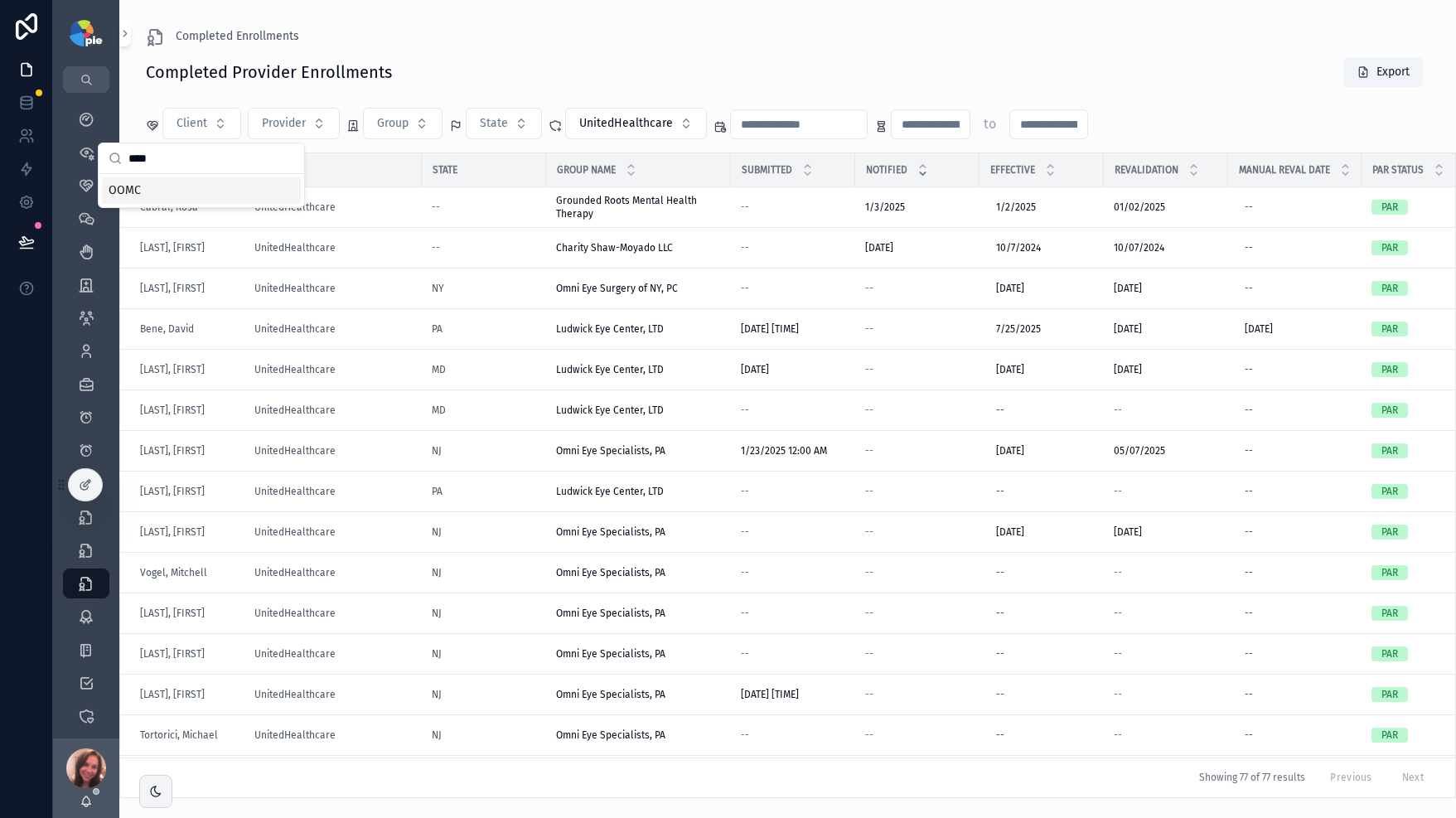 type on "****" 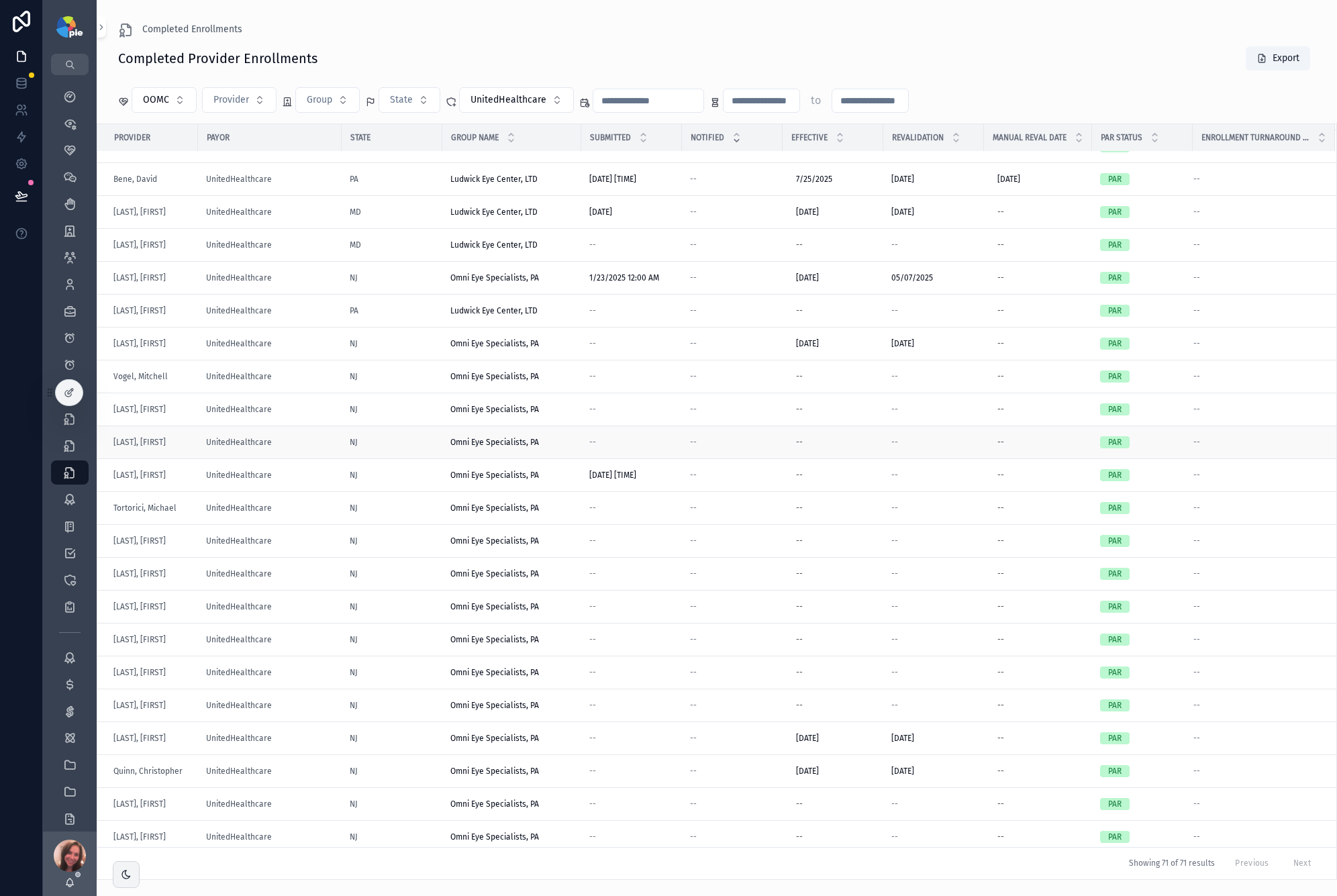 scroll, scrollTop: 0, scrollLeft: 0, axis: both 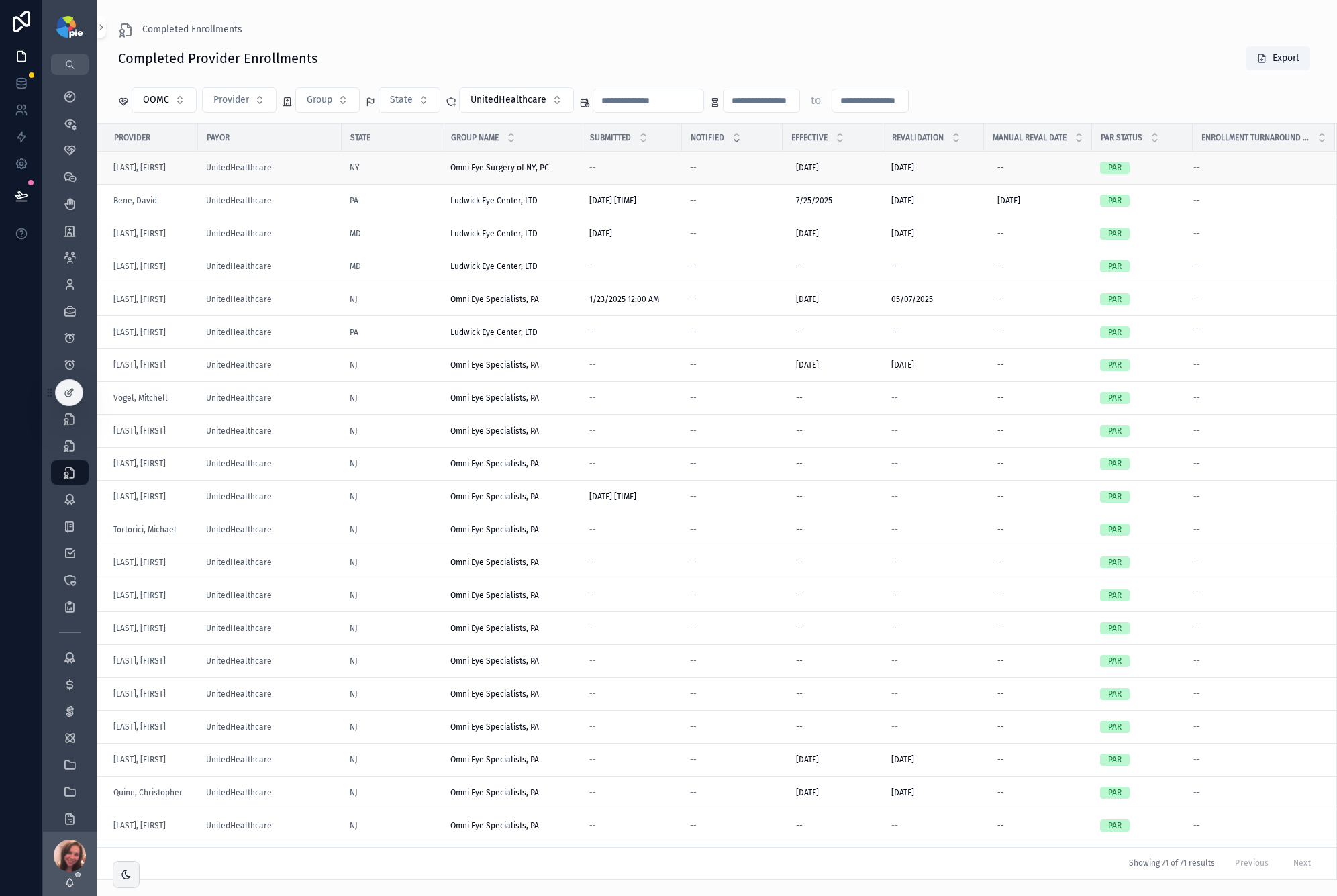 click on "Omni Eye Surgery of NY, PC" at bounding box center [499, 168] 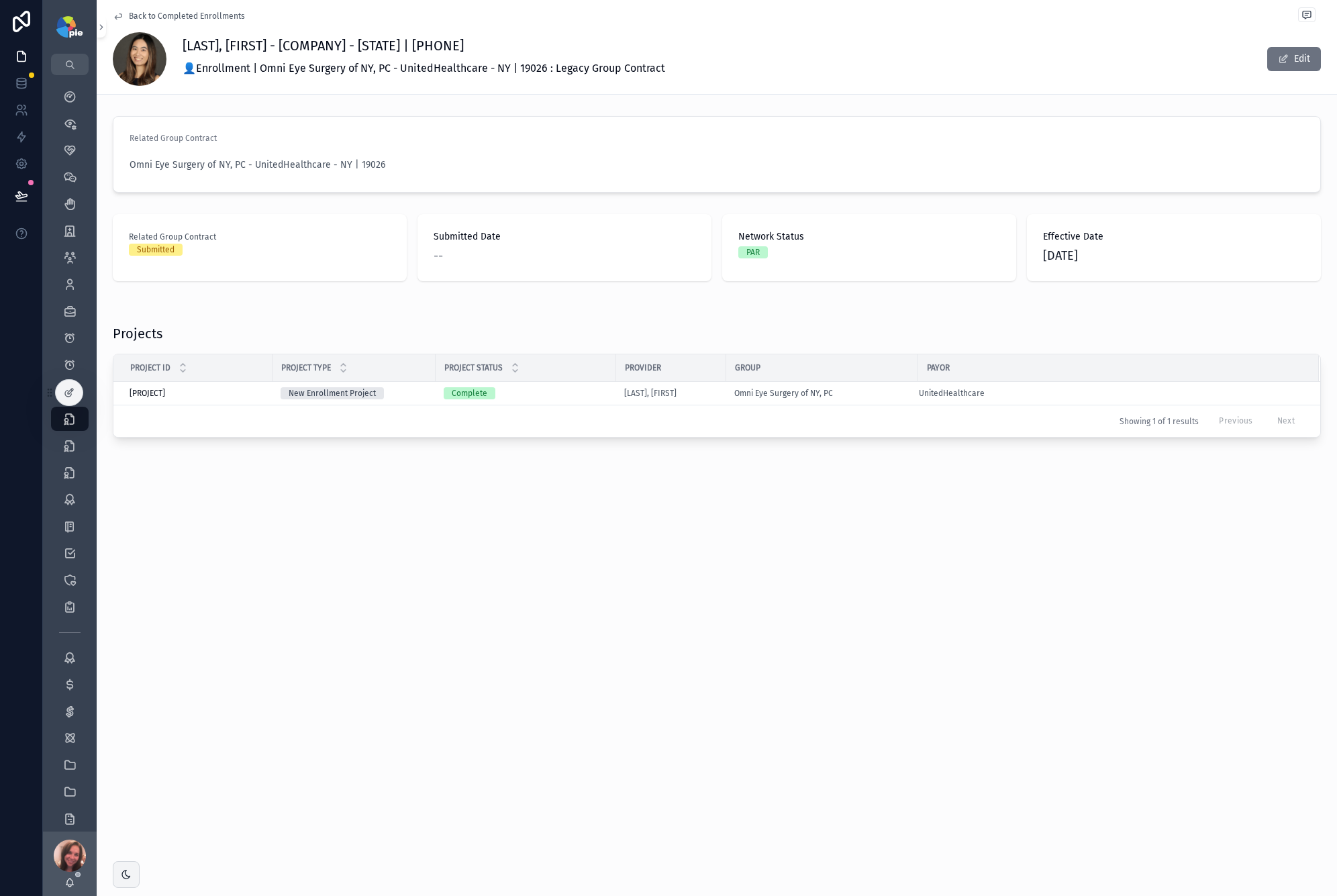 click on "Back to Completed Enrollments" at bounding box center [187, 16] 